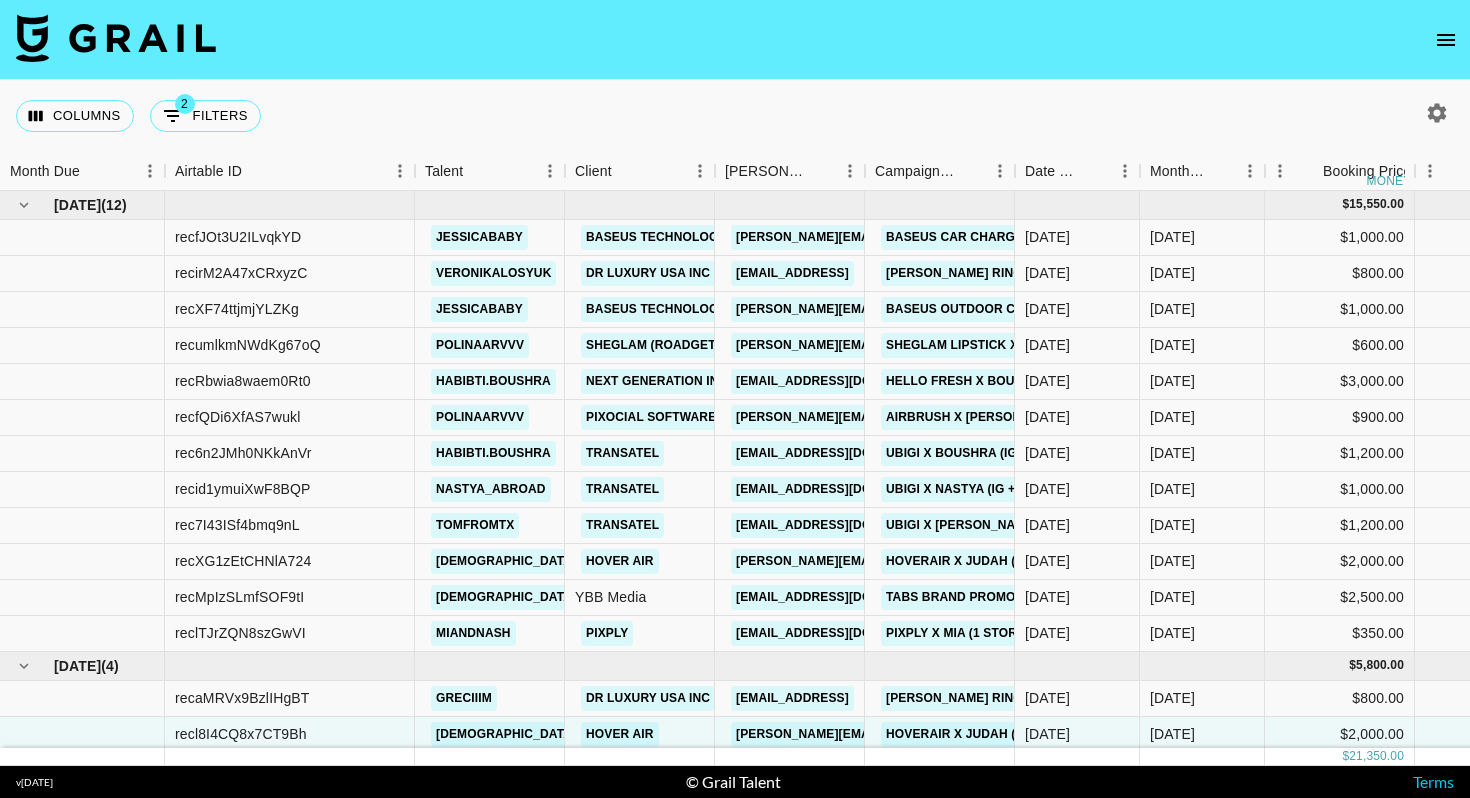 scroll, scrollTop: 0, scrollLeft: 0, axis: both 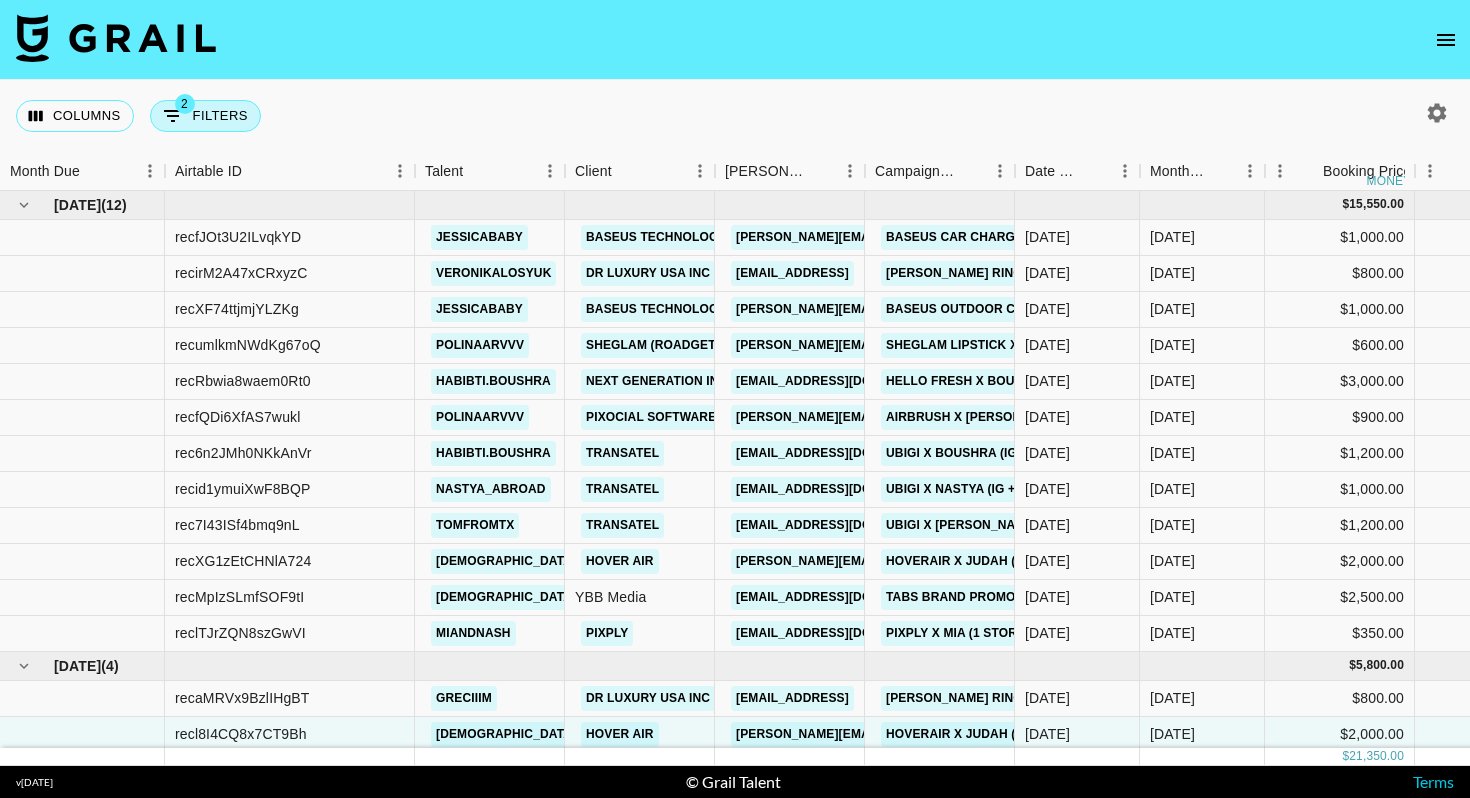 click on "2 Filters" at bounding box center [205, 116] 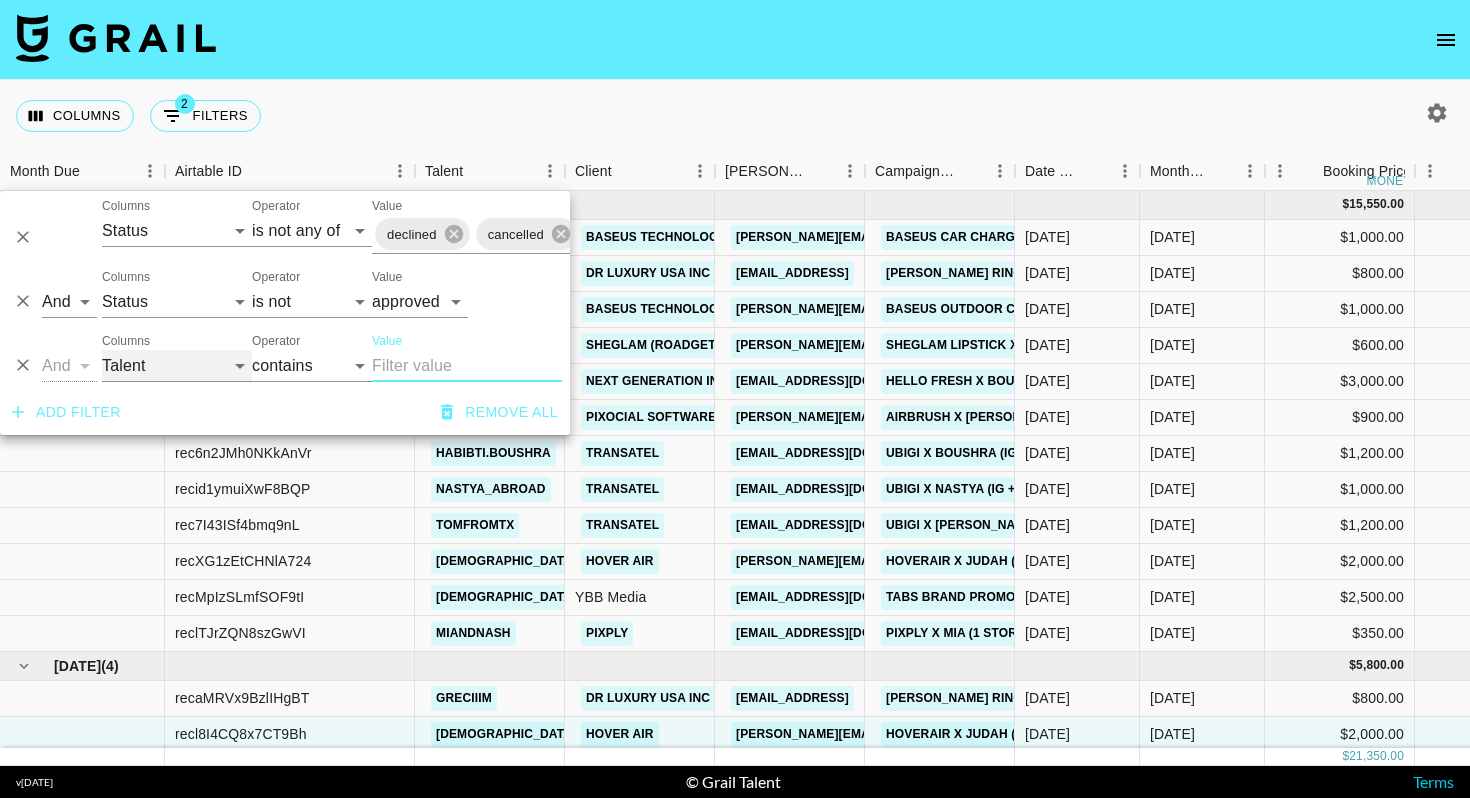 click on "Grail Platform ID Airtable ID Talent Manager Client [PERSON_NAME] Campaign (Type) Date Created Created by Grail Team Month Due Currency Booking Price Creator Commmission Override External Commission Expenses: Remove Commission? Commission Status Video Link Boost Code Special Booking Type PO Number Invoice Notes Uniport Contact Email Contract File Payment Sent Payment Sent Date Invoice Link" at bounding box center (177, 366) 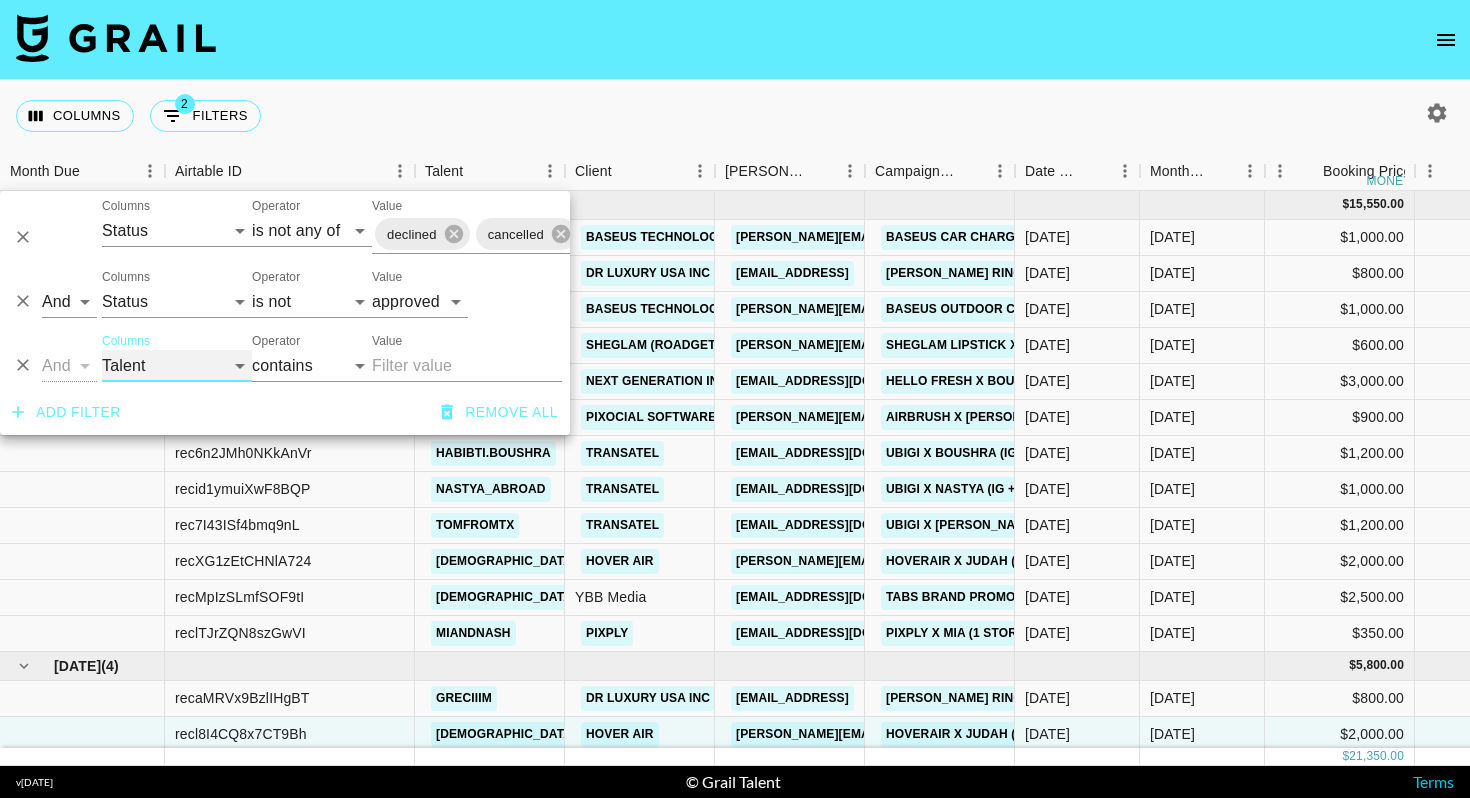 select on "clientId" 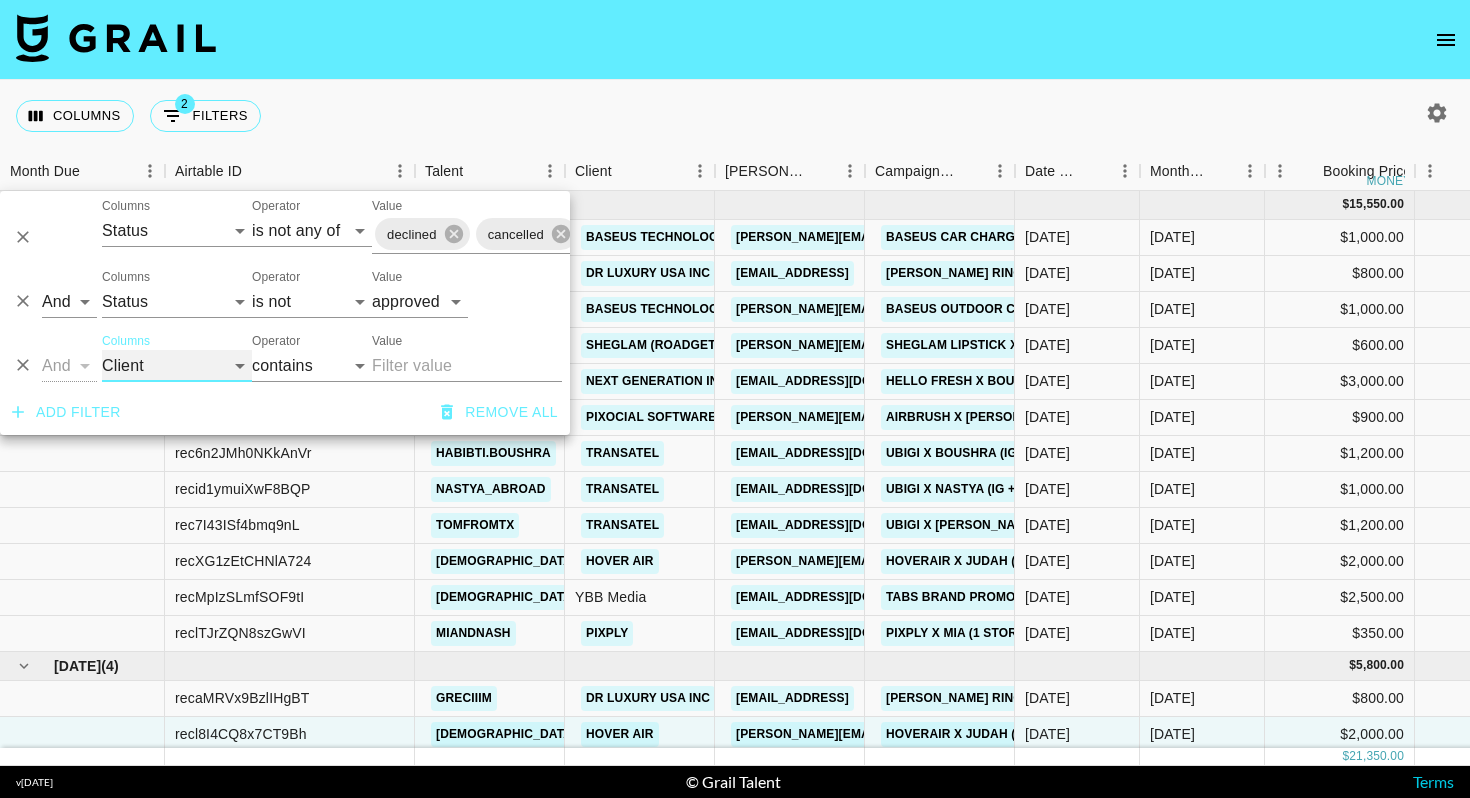 select on "is" 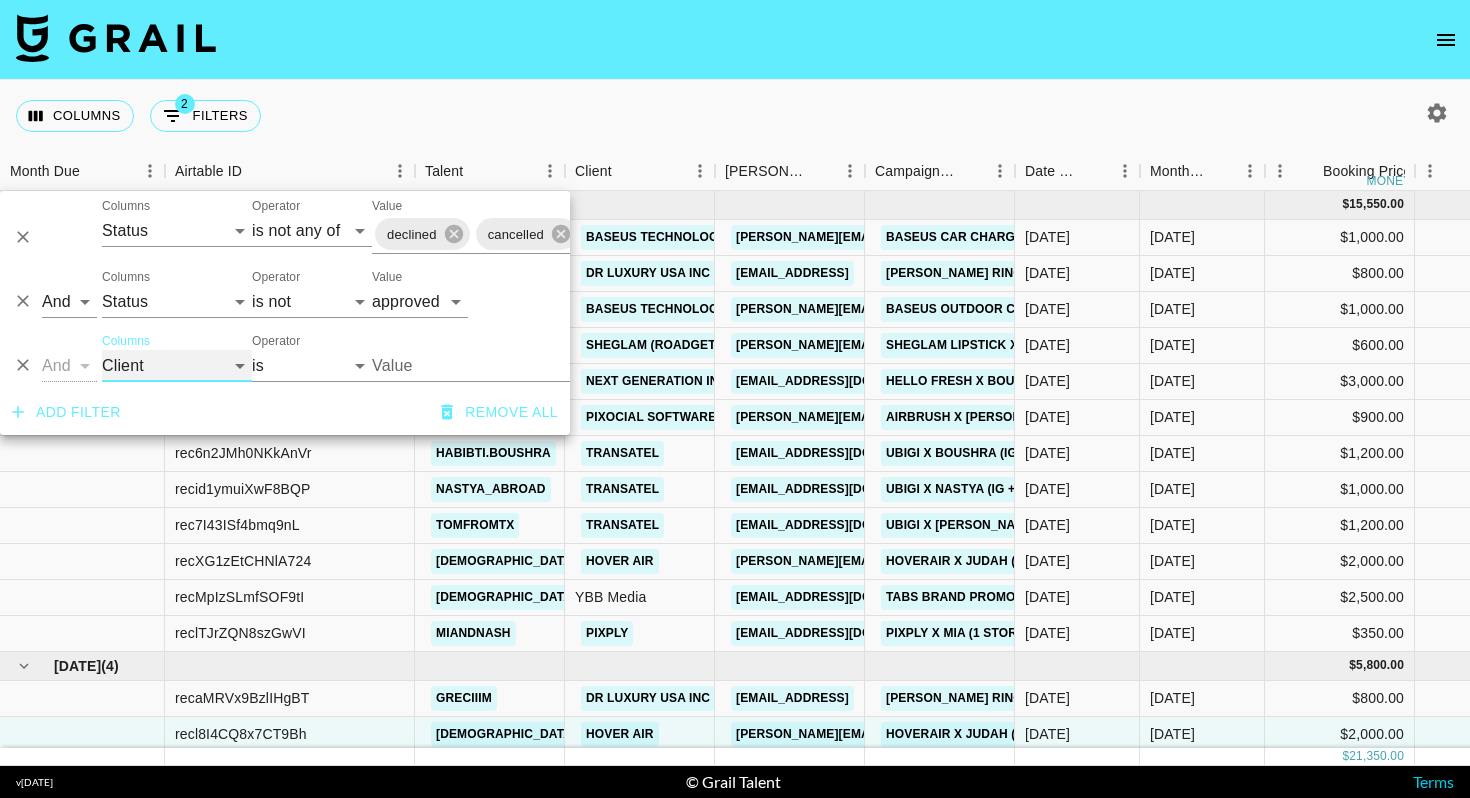 click on "Grail Platform ID Airtable ID Talent Manager Client [PERSON_NAME] Campaign (Type) Date Created Created by Grail Team Month Due Currency Booking Price Creator Commmission Override External Commission Expenses: Remove Commission? Commission Status Video Link Boost Code Special Booking Type PO Number Invoice Notes Uniport Contact Email Contract File Payment Sent Payment Sent Date Invoice Link" at bounding box center (177, 366) 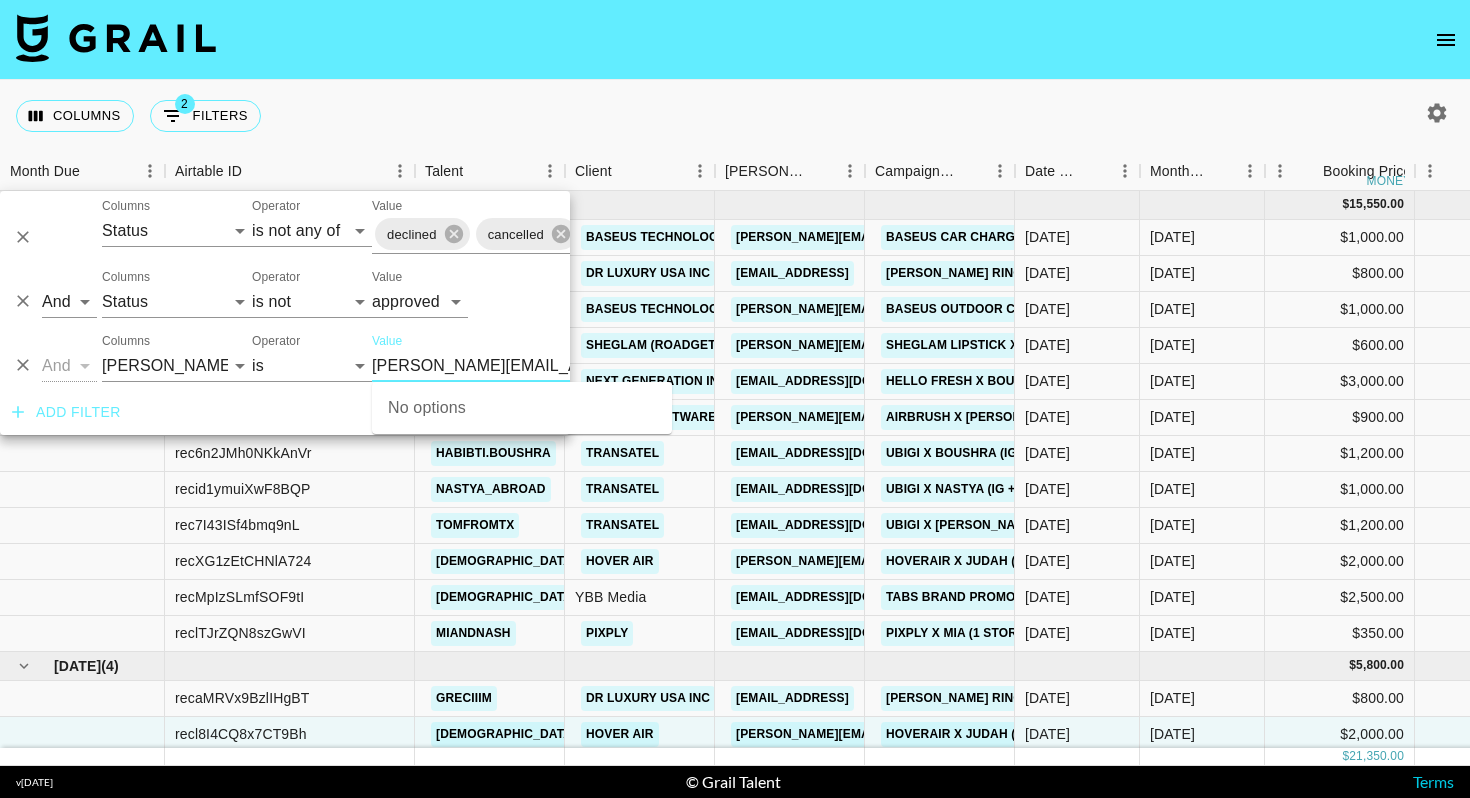 drag, startPoint x: 413, startPoint y: 364, endPoint x: 196, endPoint y: 364, distance: 217 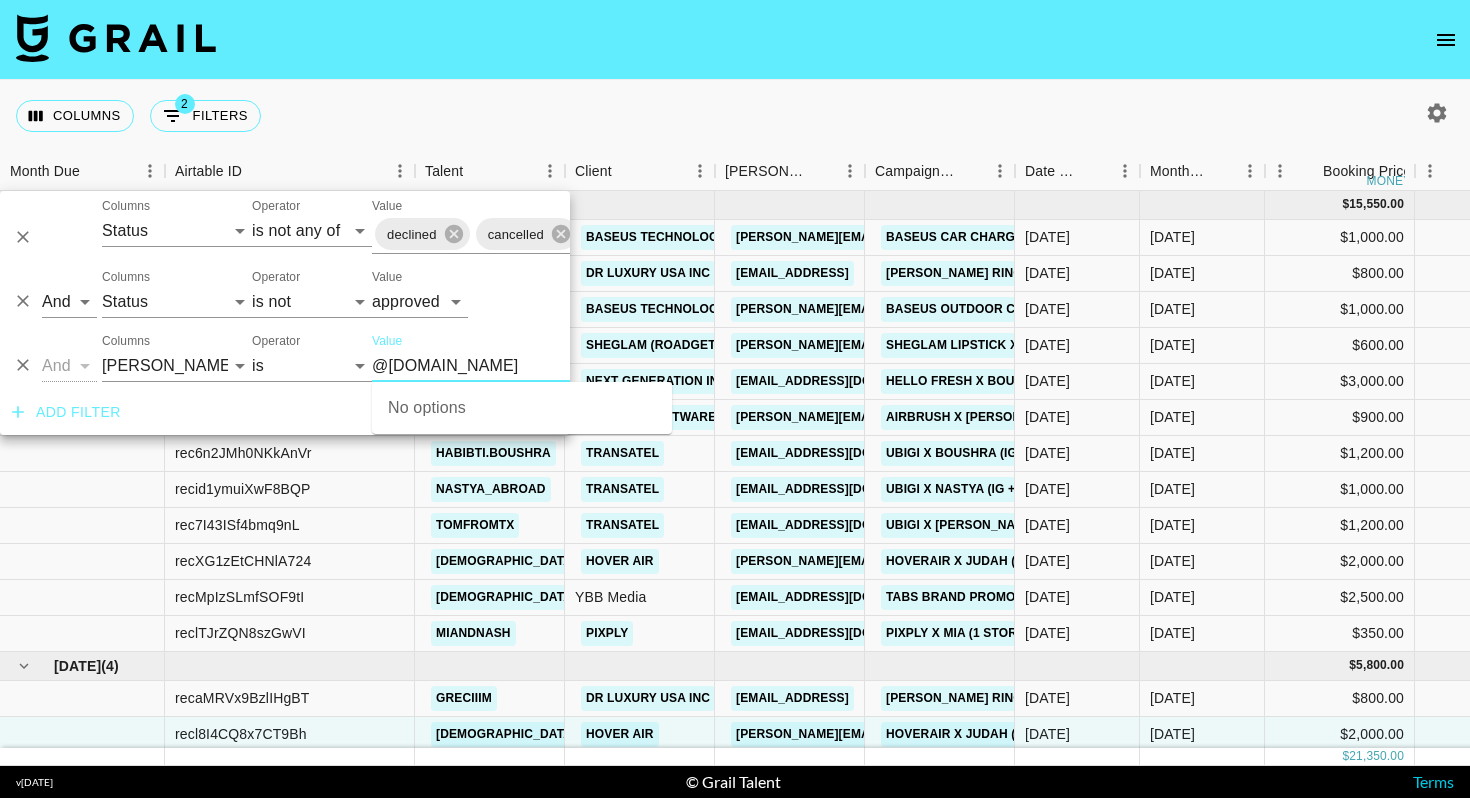 type on "@[DOMAIN_NAME]" 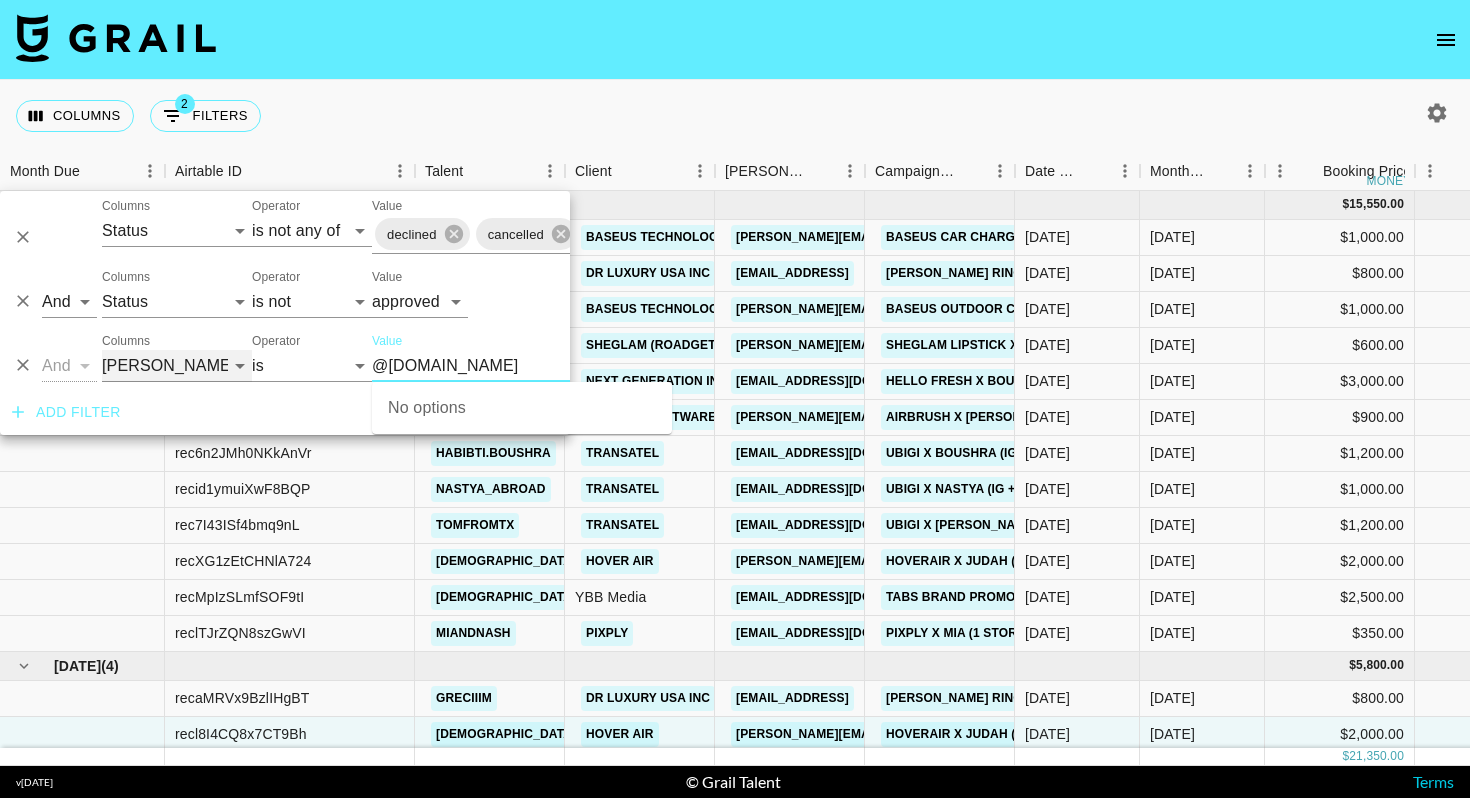 type 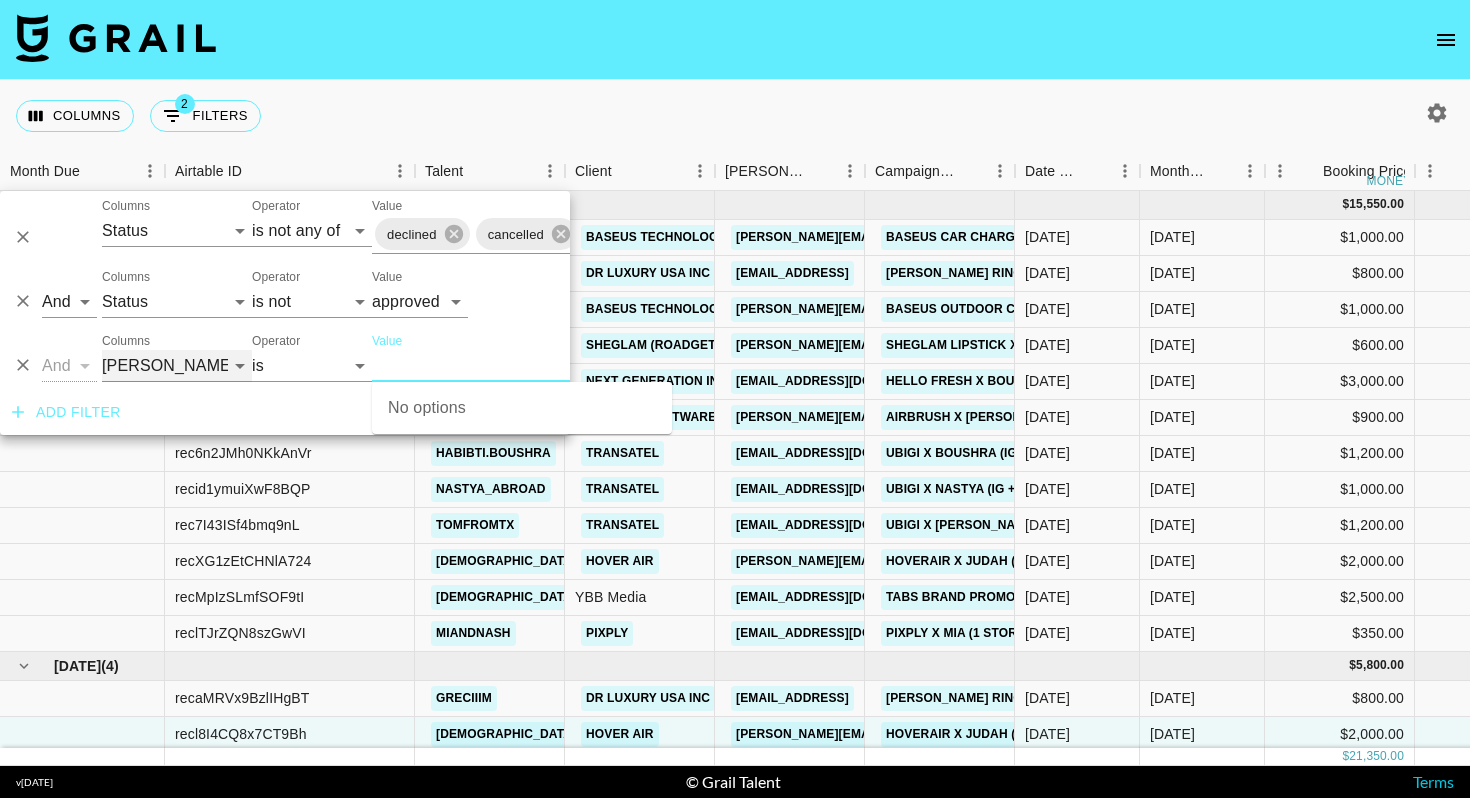 click on "Grail Platform ID Airtable ID Talent Manager Client [PERSON_NAME] Campaign (Type) Date Created Created by Grail Team Month Due Currency Booking Price Creator Commmission Override External Commission Expenses: Remove Commission? Commission Status Video Link Boost Code Special Booking Type PO Number Invoice Notes Uniport Contact Email Contract File Payment Sent Payment Sent Date Invoice Link" at bounding box center (177, 366) 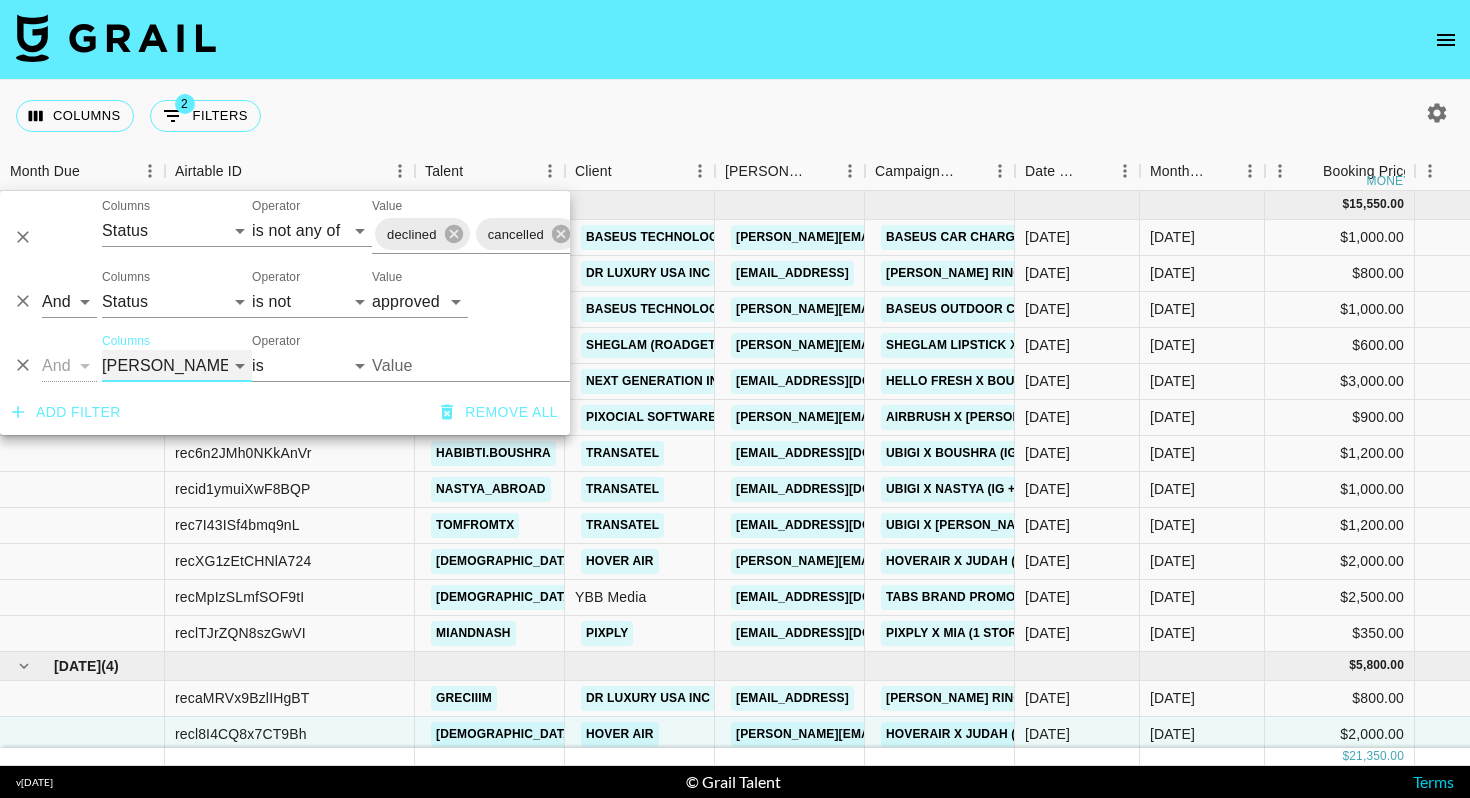 select on "clientId" 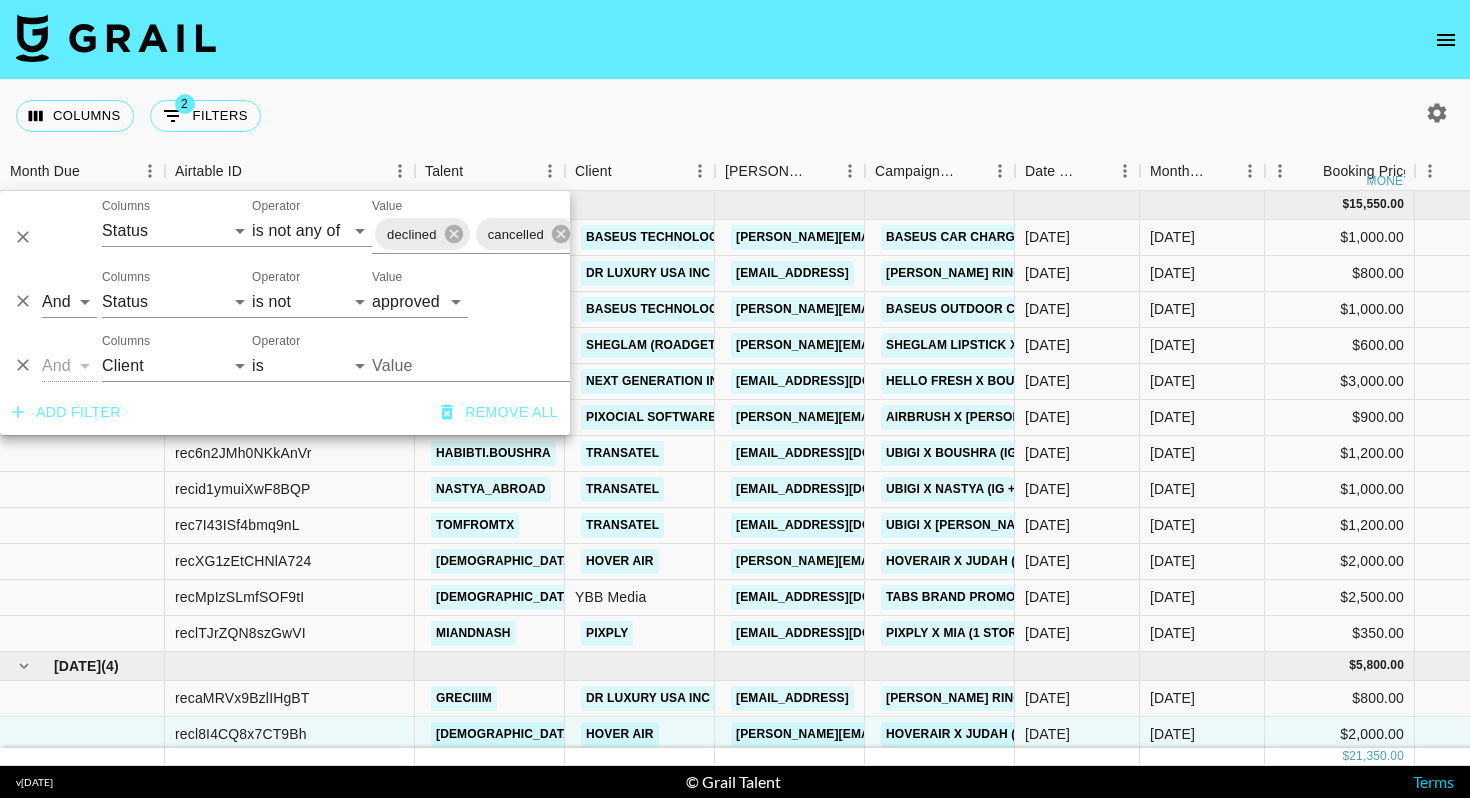 click on "Value" at bounding box center [507, 365] 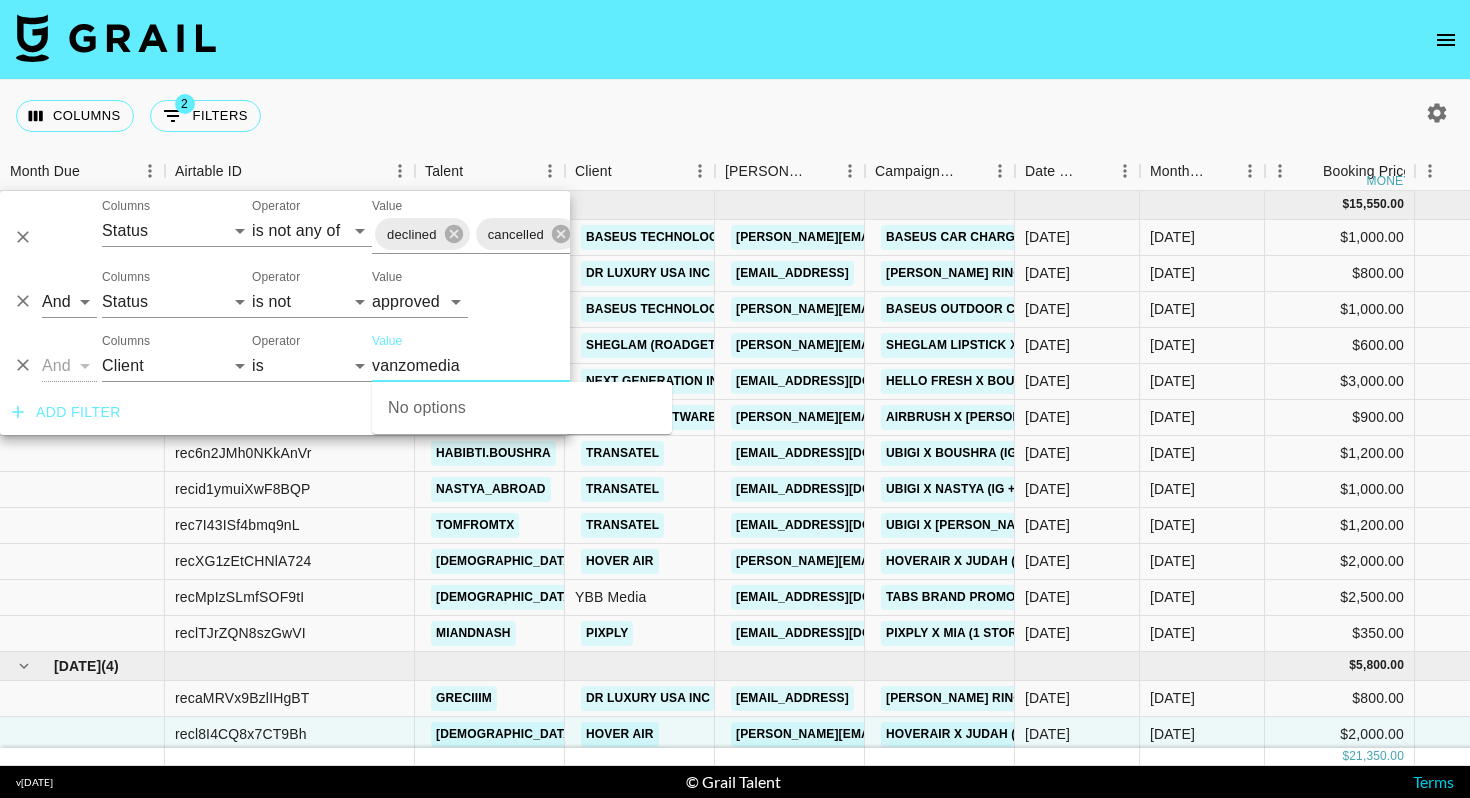 type on "vanzomedia" 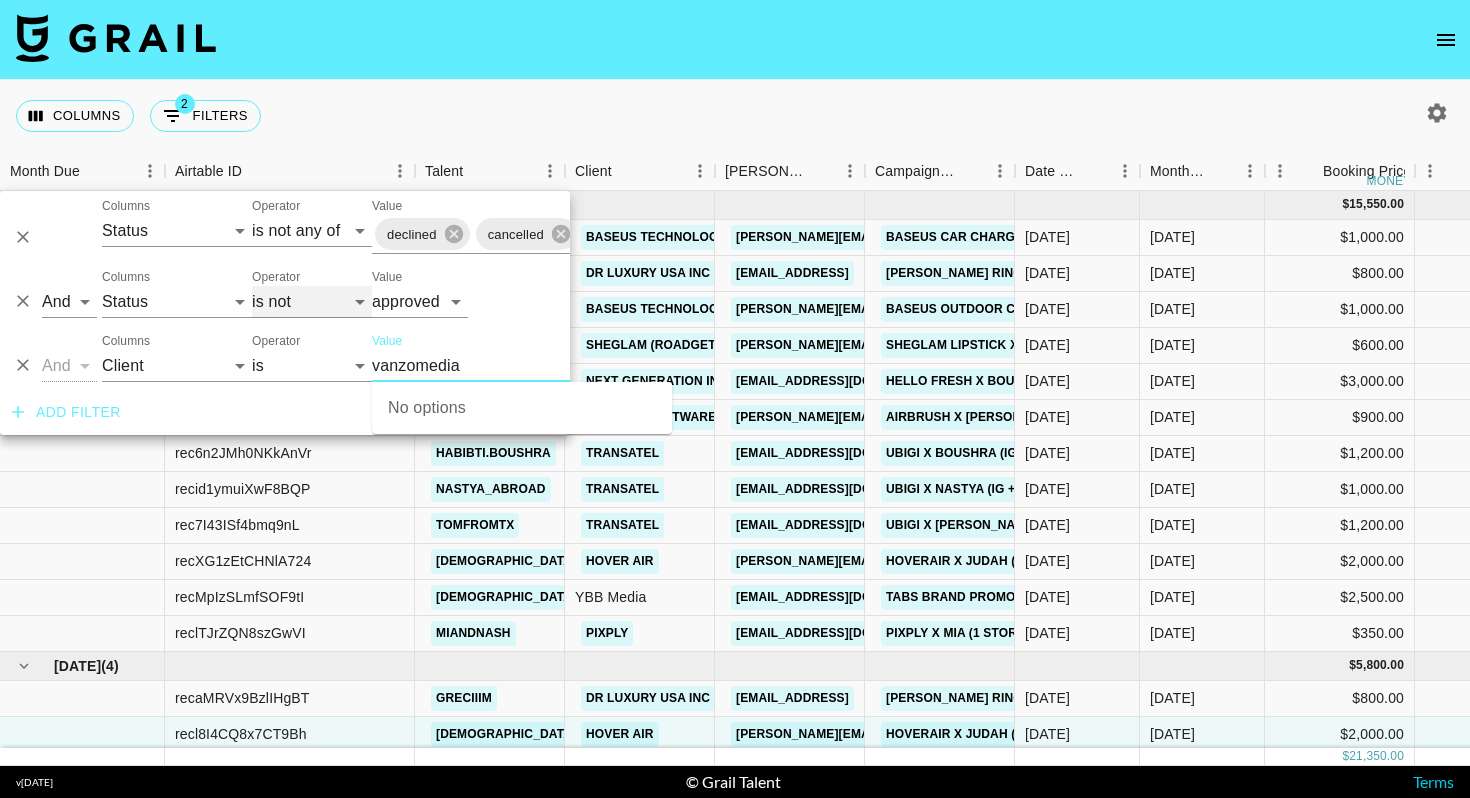 type 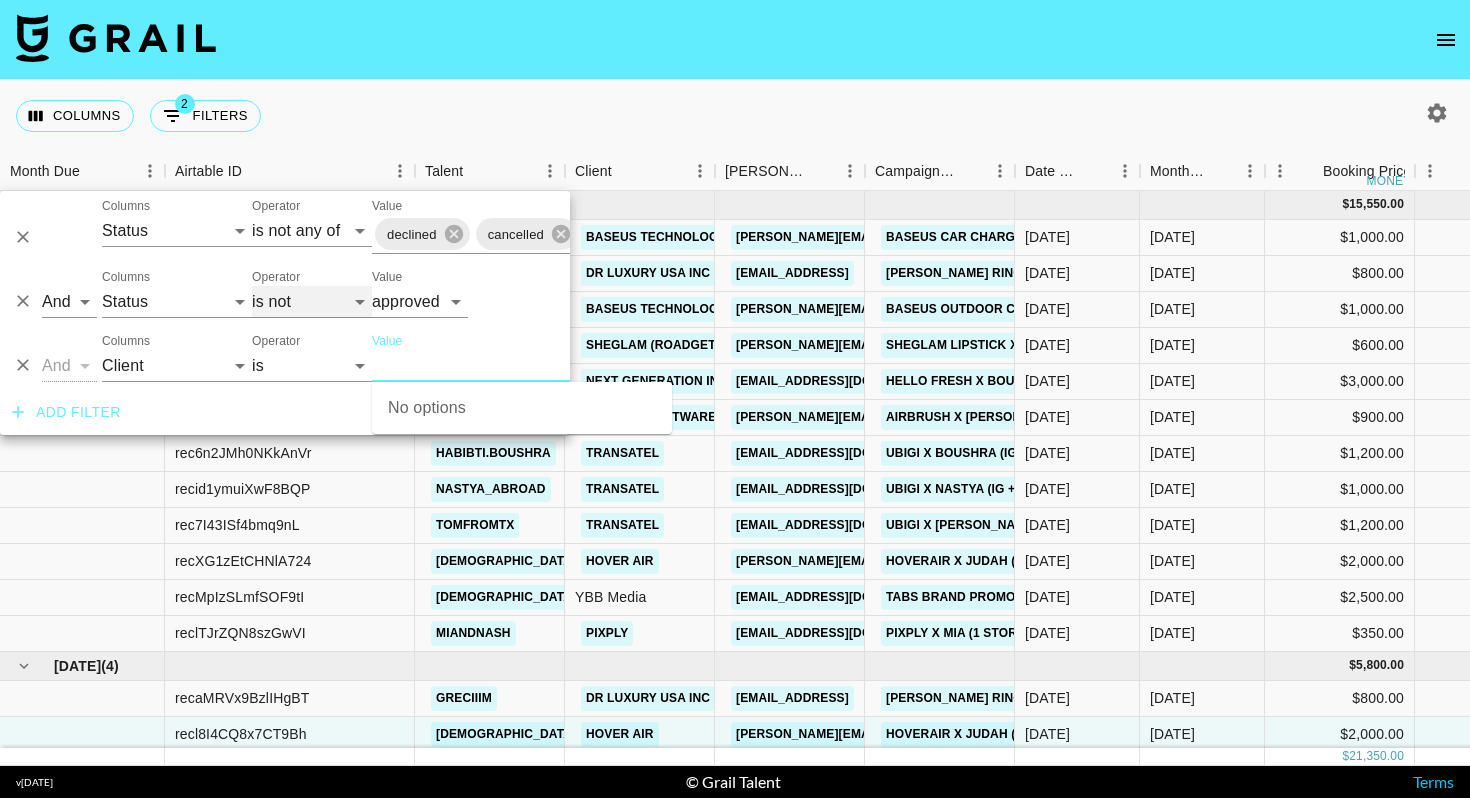 click on "is is not is any of is not any of" at bounding box center [312, 302] 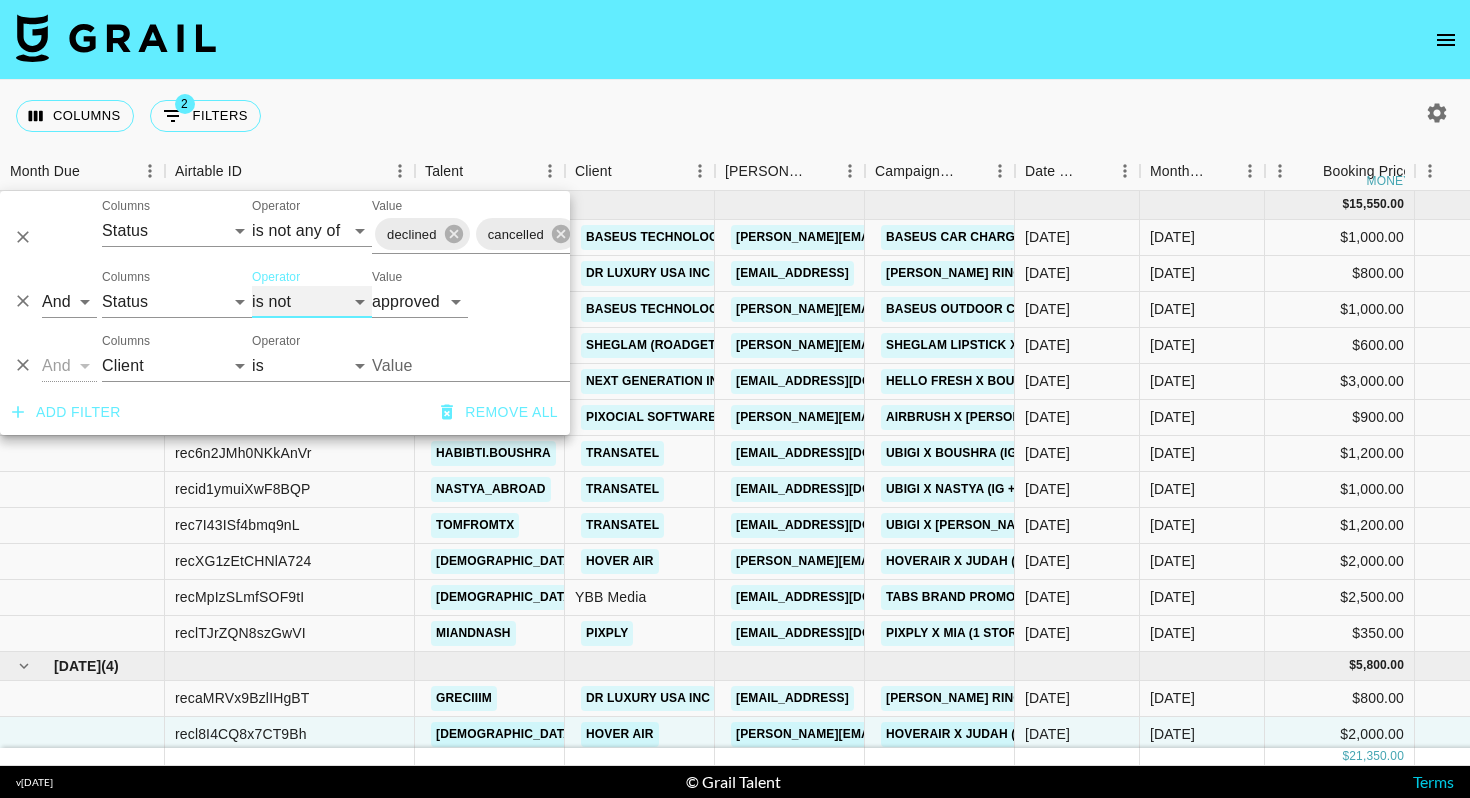 select on "is" 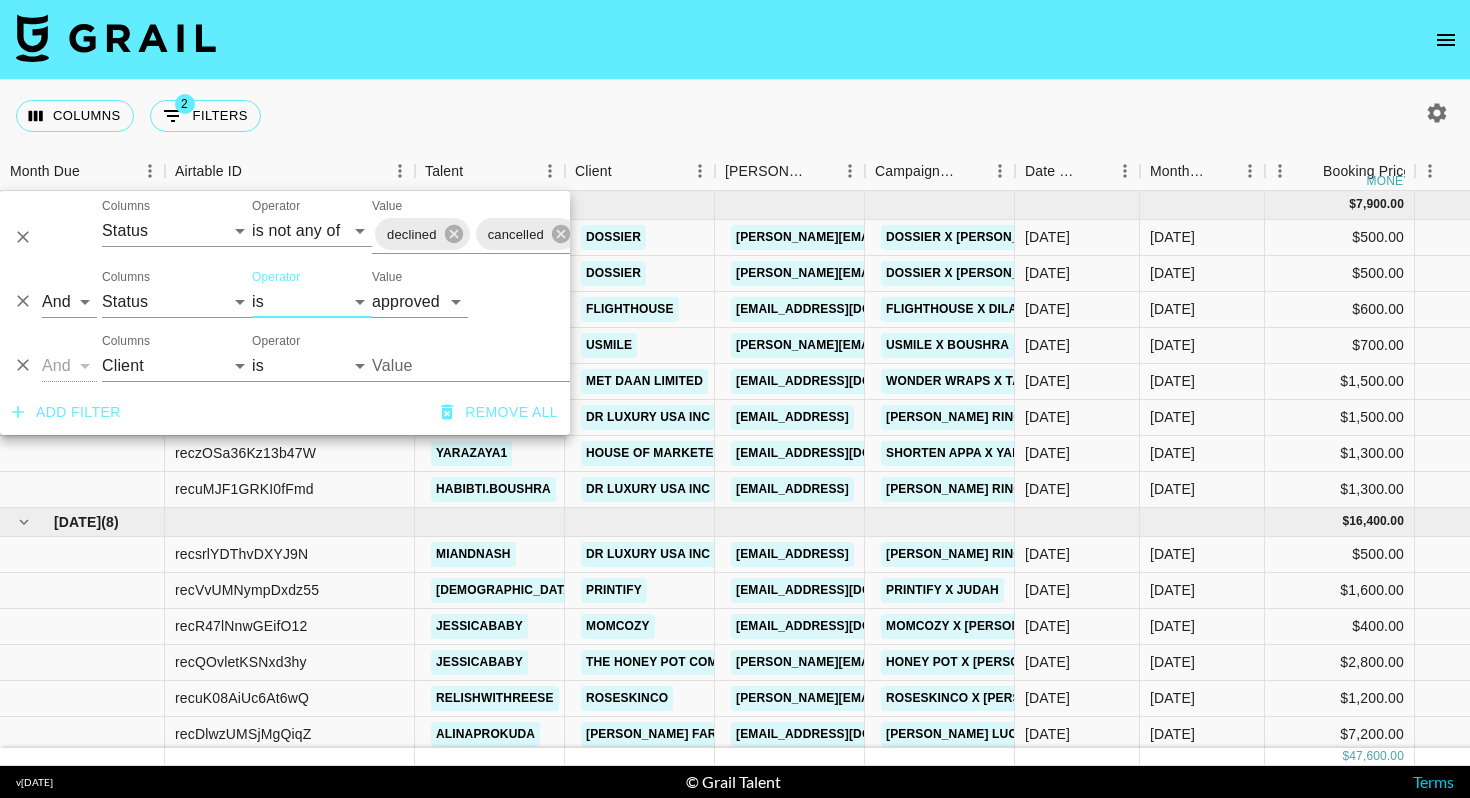 click on "Value" at bounding box center (507, 365) 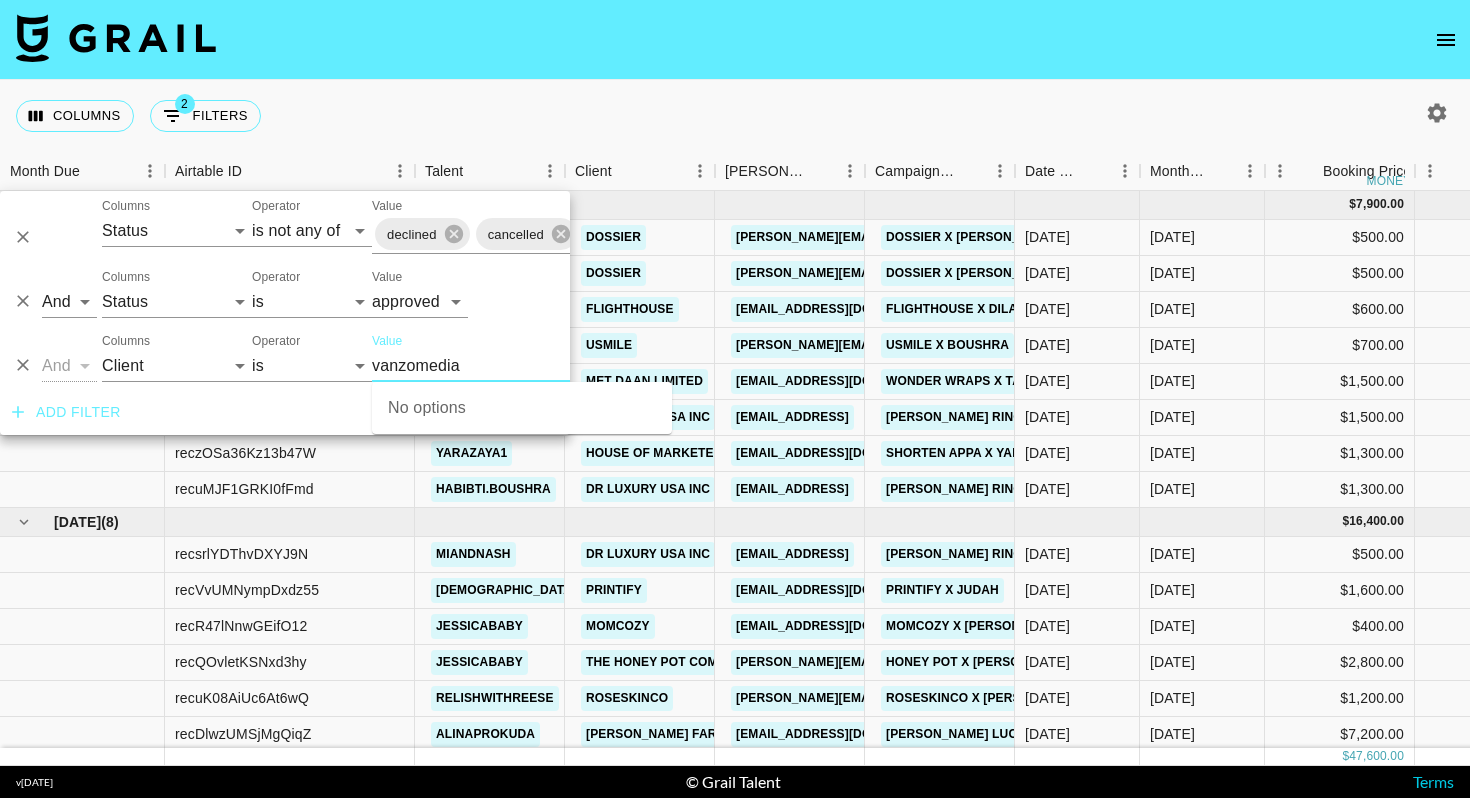 type on "vanzomedia" 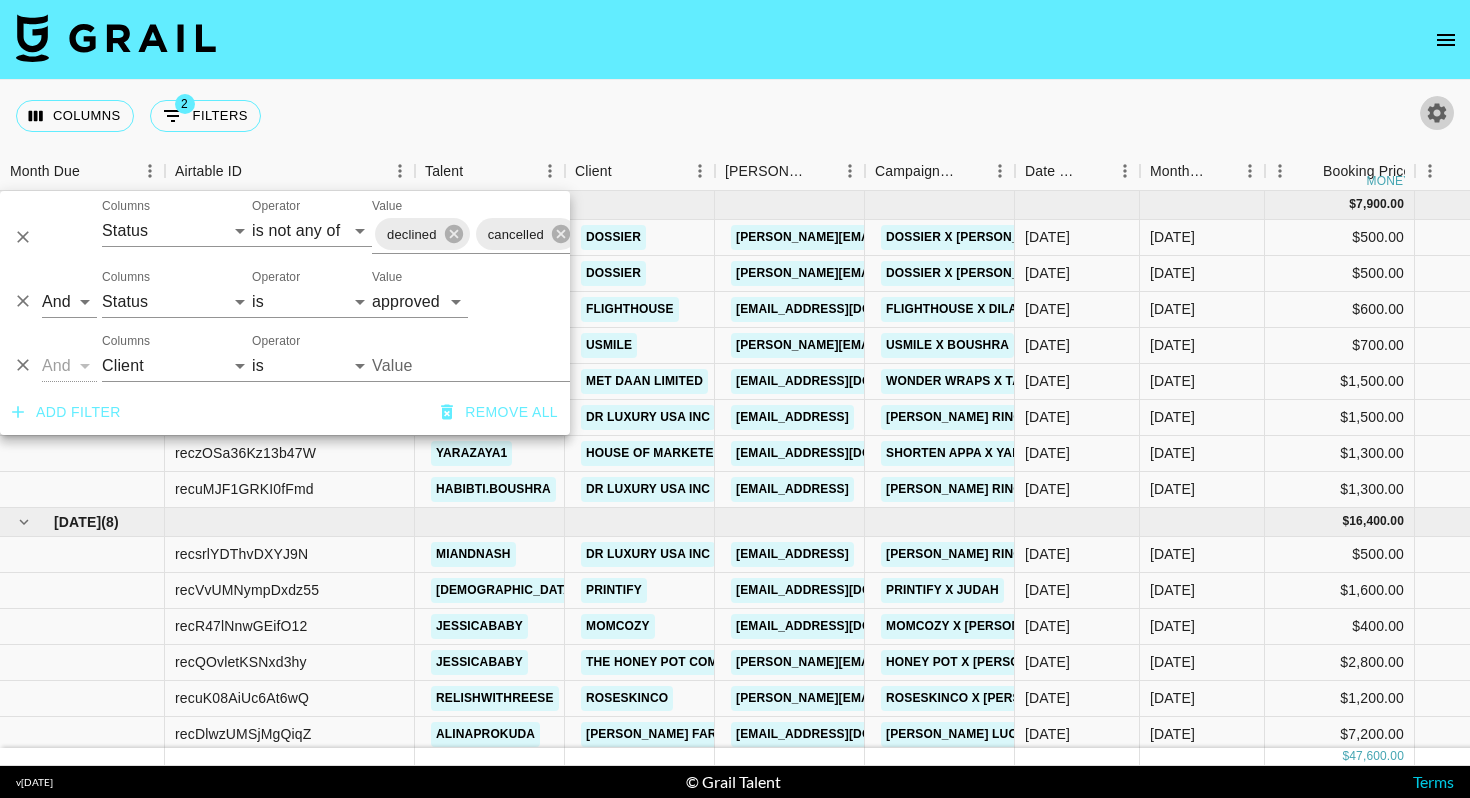 click 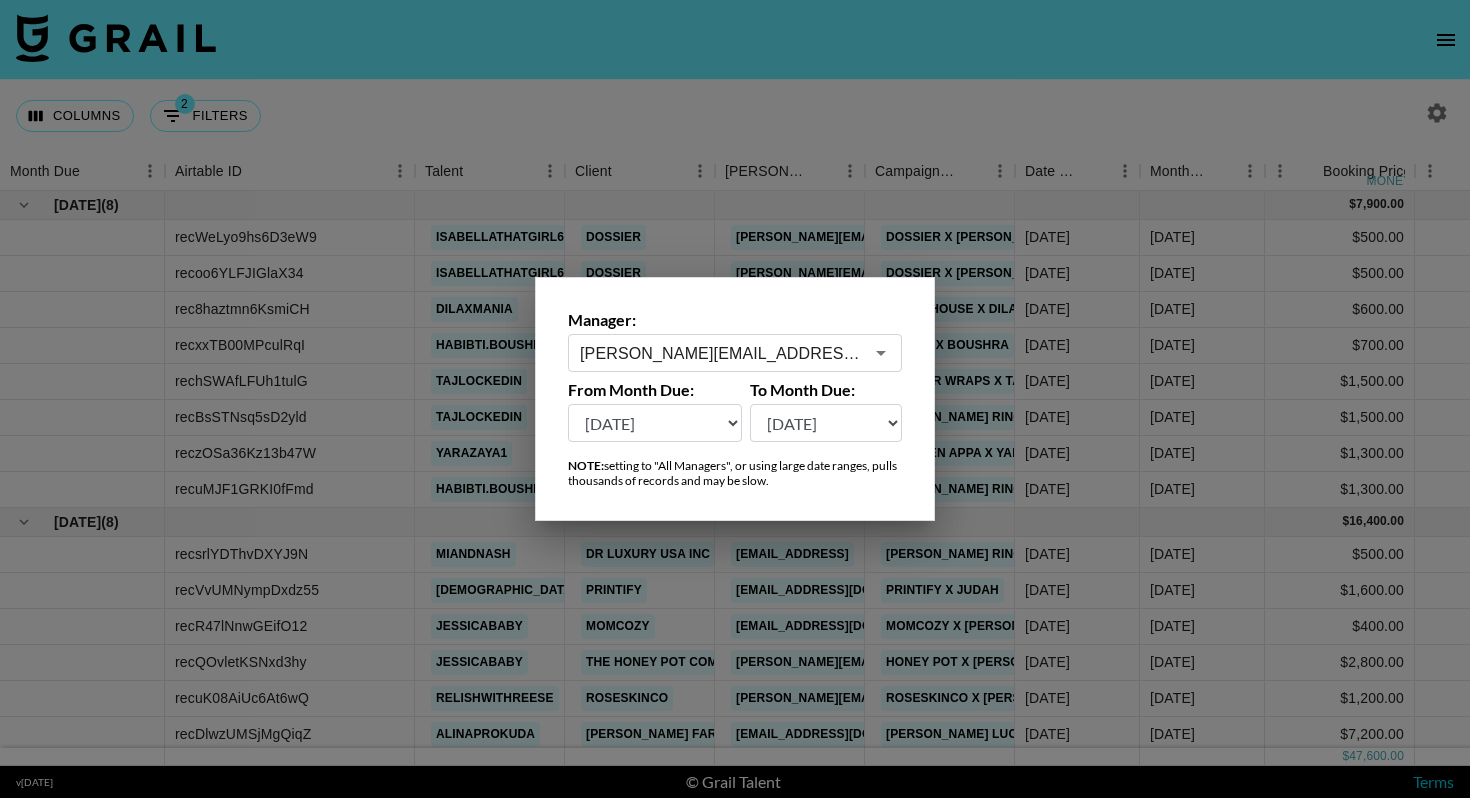 click on "[PERSON_NAME][EMAIL_ADDRESS][DOMAIN_NAME]" at bounding box center (721, 353) 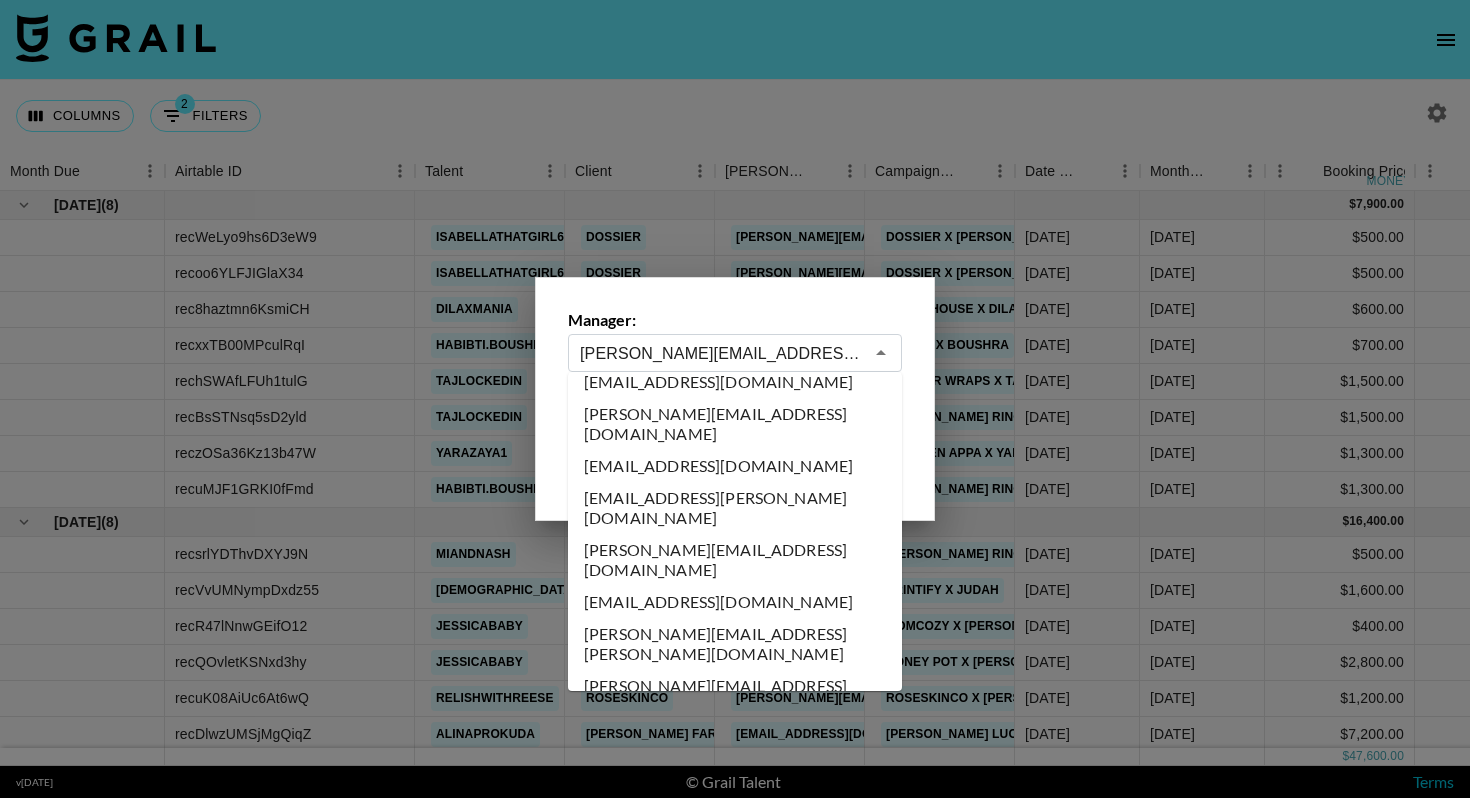 scroll, scrollTop: 0, scrollLeft: 0, axis: both 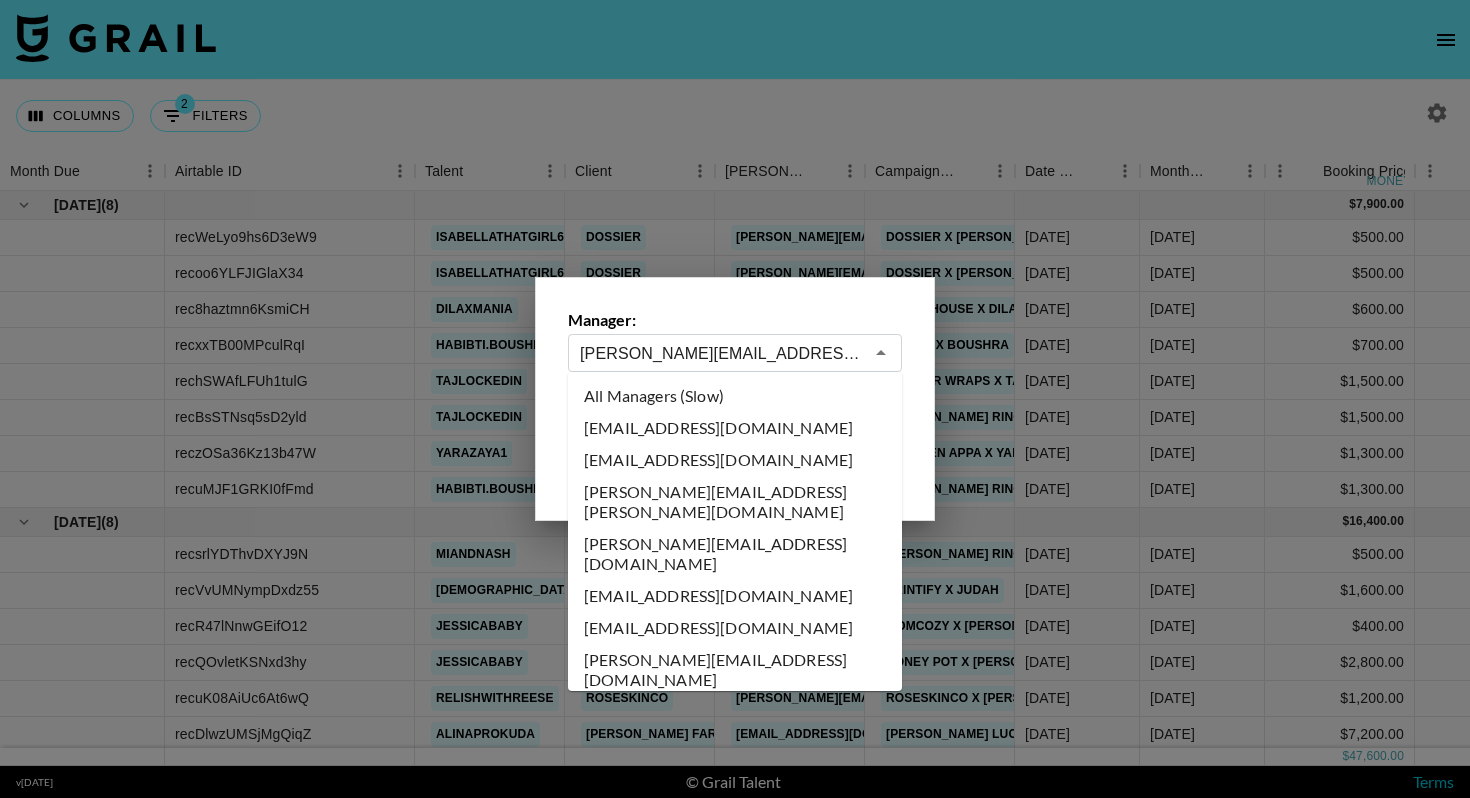 click on "All Managers (Slow)" at bounding box center [735, 396] 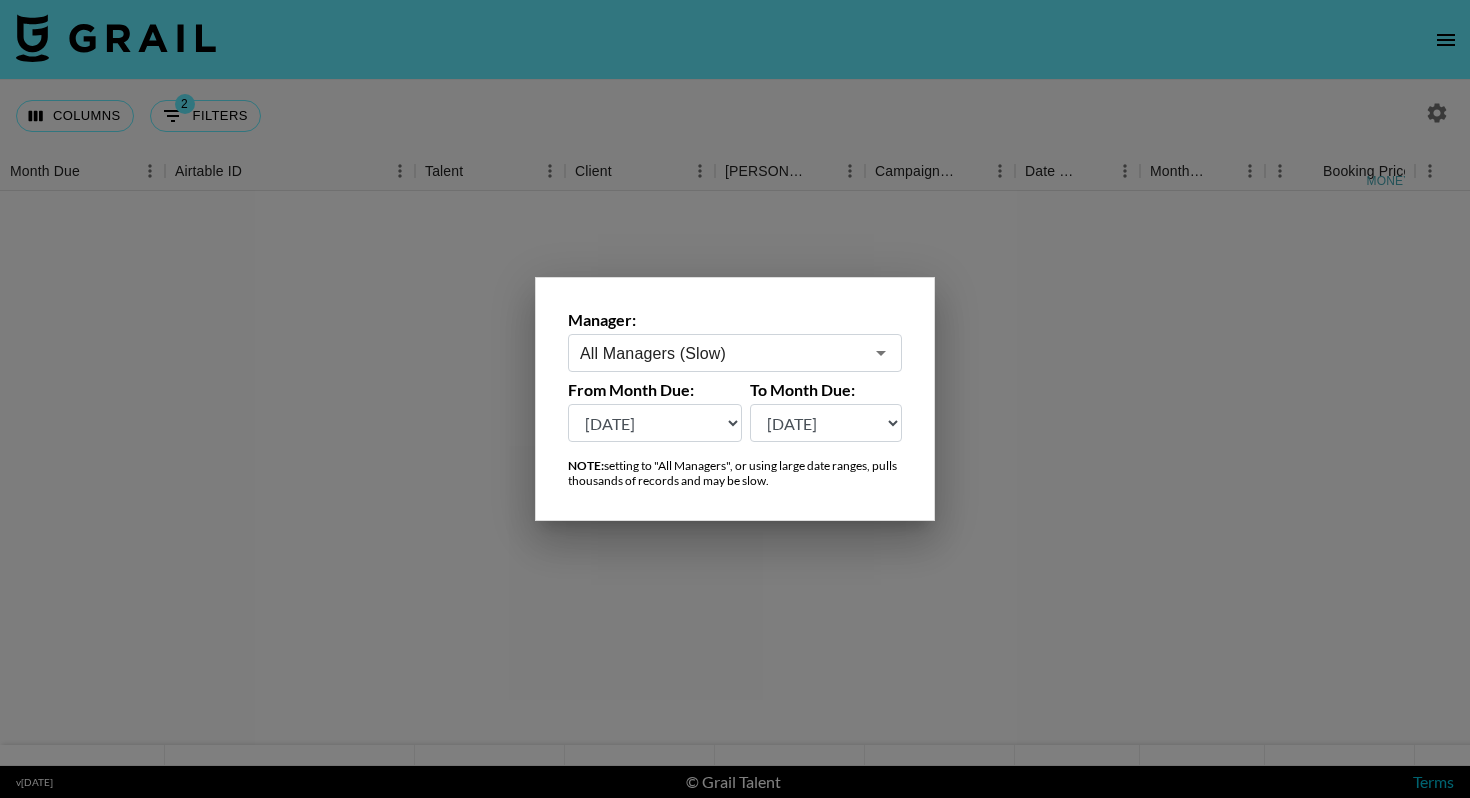 click on "[DATE] Jun '[DATE] Apr '[DATE] Feb '[DATE] Dec '[DATE] Oct '[DATE] Aug '[DATE] Jun '[DATE] Apr '[DATE] Feb '[DATE] Dec '[DATE] Oct '[DATE] Aug '[DATE]" at bounding box center [655, 423] 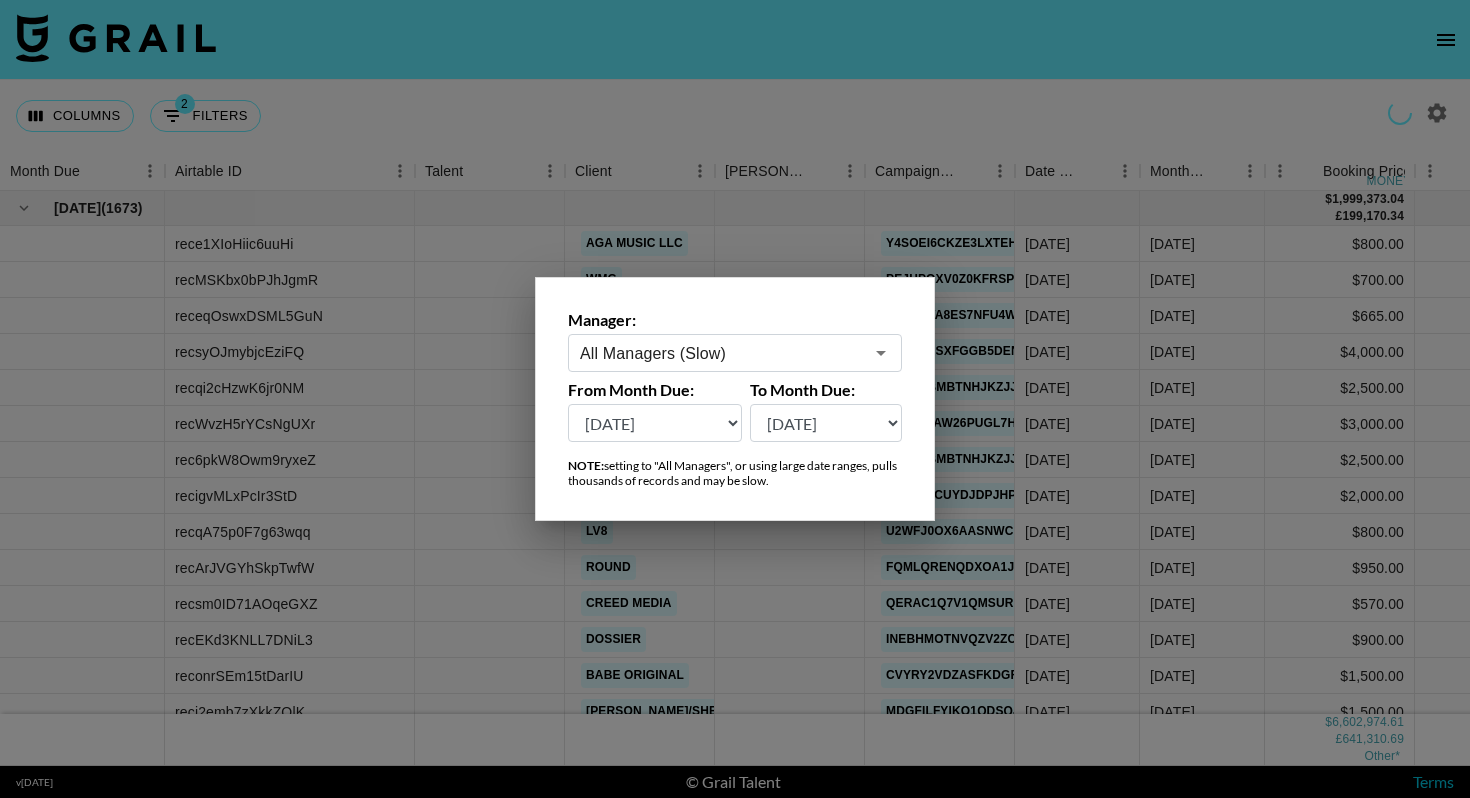 click on "[DATE] Jun '[DATE] Apr '[DATE] Feb '[DATE] Dec '[DATE] Oct '[DATE] Aug '[DATE] Jun '[DATE] Apr '[DATE] Feb '[DATE] Dec '[DATE] Oct '[DATE] Aug '[DATE]" at bounding box center (655, 423) 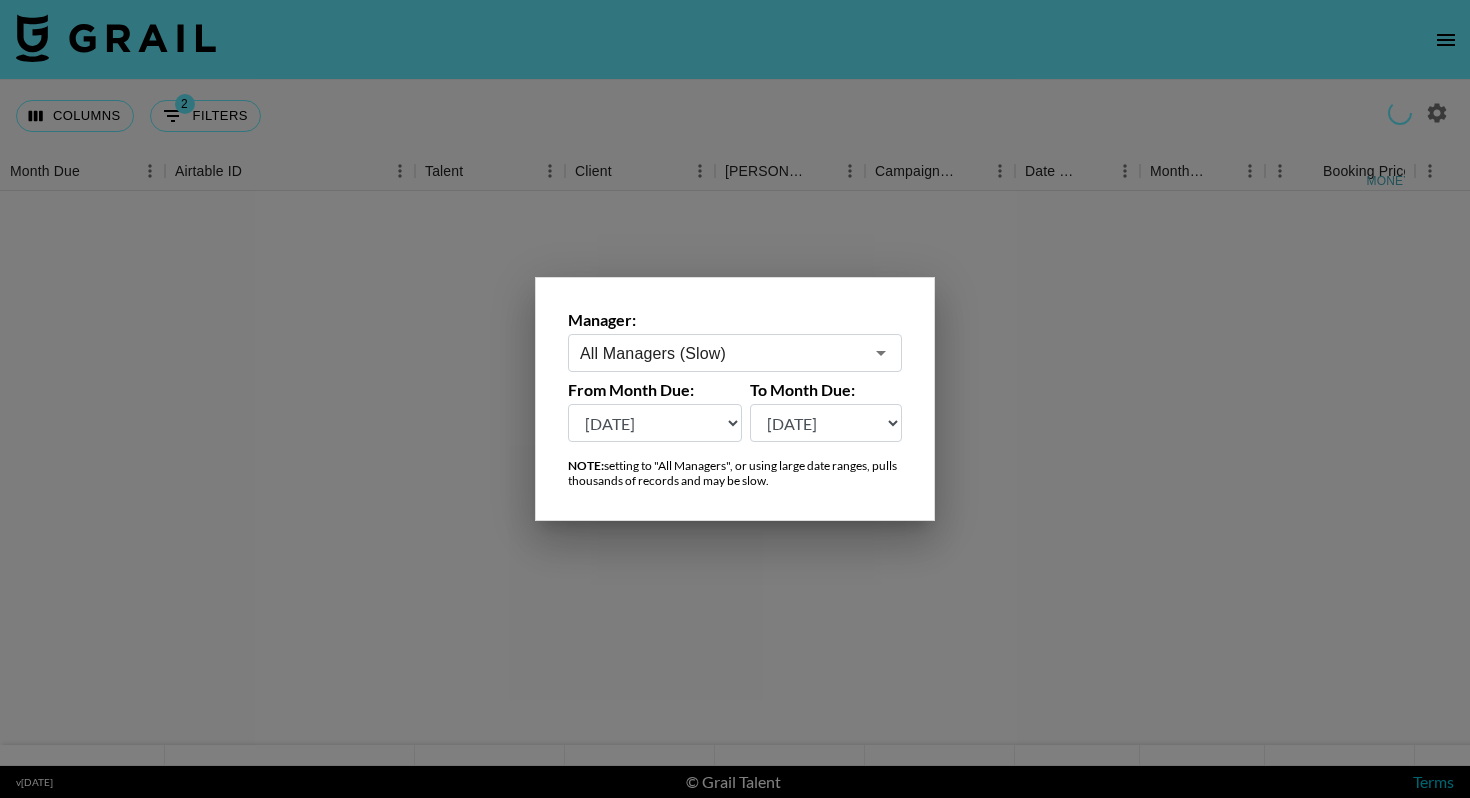 select on "[DATE]" 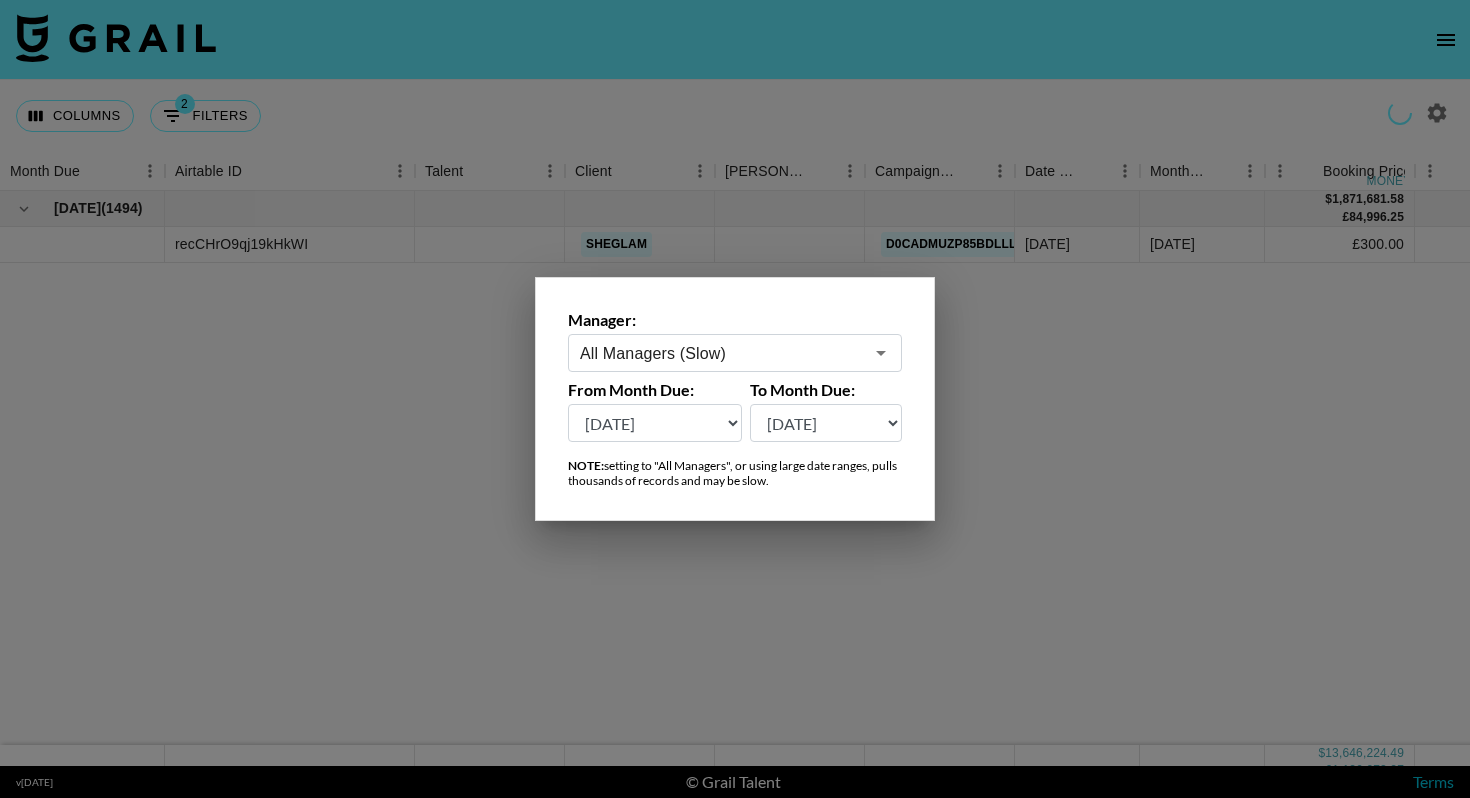 click on "From Month Due: [DATE] Jun '[DATE] Apr '[DATE] Feb '[DATE] Dec '[DATE] Oct '[DATE] Aug '[DATE] Jun '[DATE] Apr '[DATE] Feb '[DATE] Dec '[DATE] Oct '[DATE] Aug '[DATE] To Month Due: [DATE] Jun '[DATE] Apr '[DATE] Feb '[DATE] Dec '[DATE] Oct '[DATE] Aug '[DATE] Jun '[DATE] Apr '[DATE] Feb '[DATE] Dec '[DATE] Oct '[DATE] Aug '[DATE]" at bounding box center (735, 411) 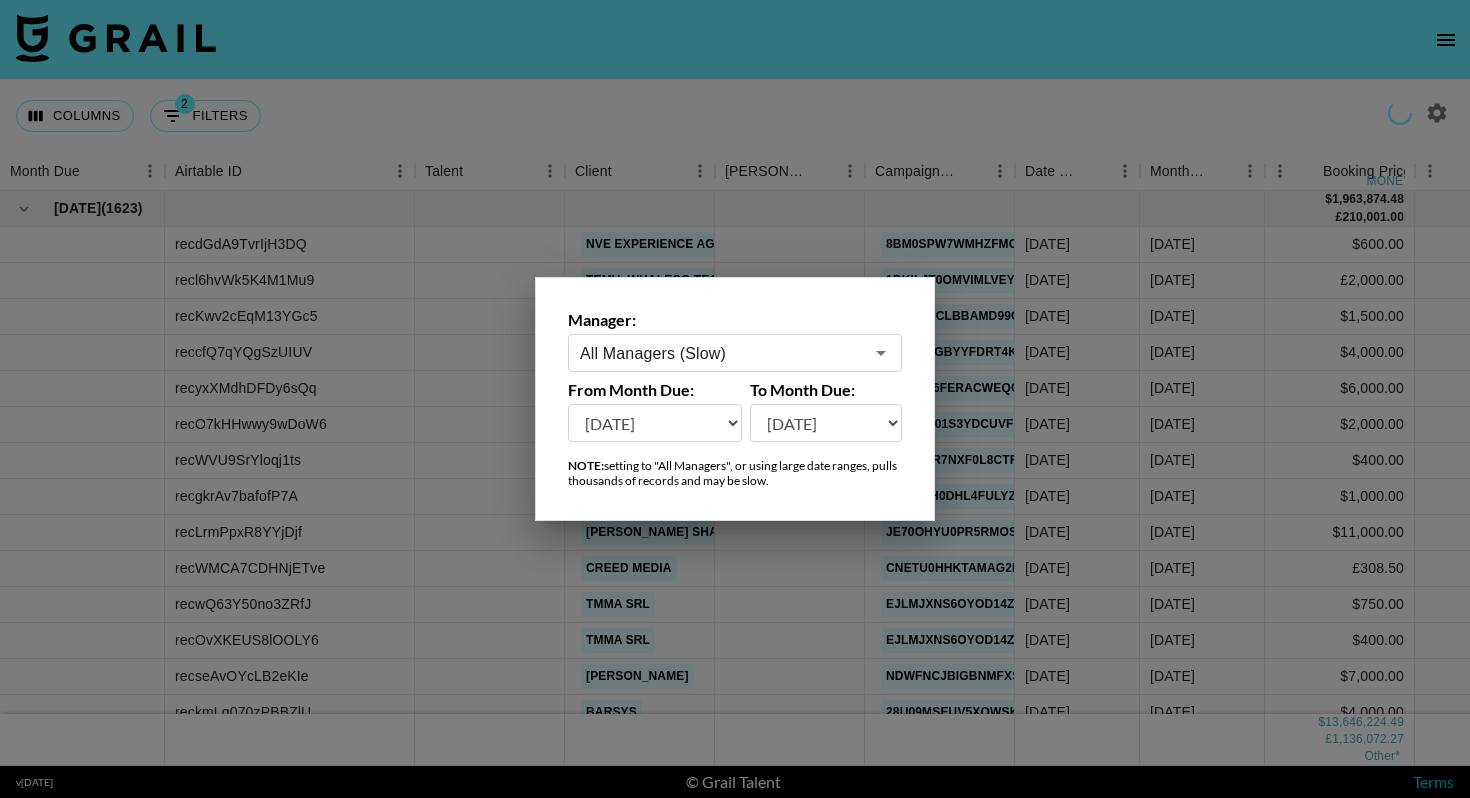 click at bounding box center (735, 399) 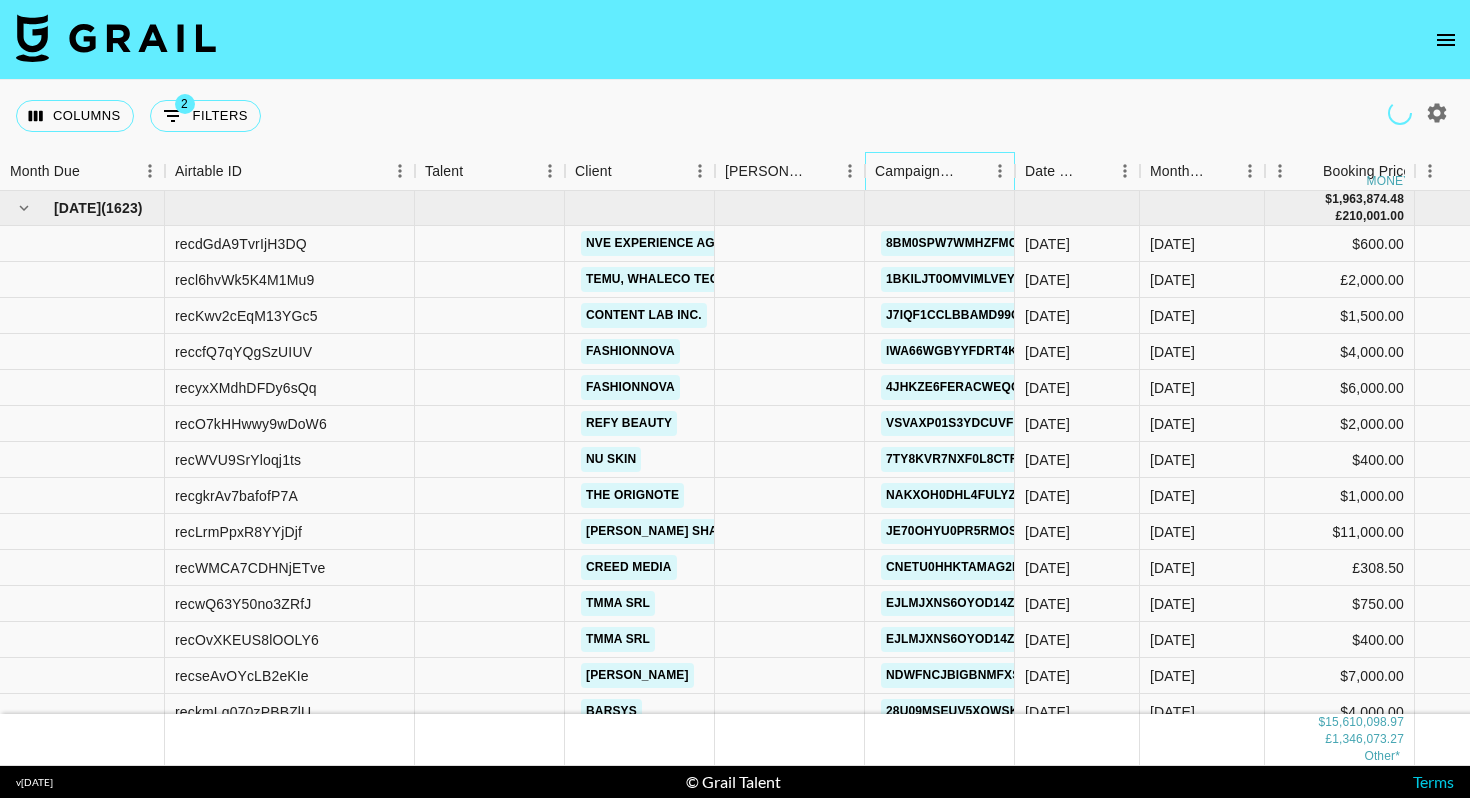 click on "Campaign (Type)" at bounding box center (916, 171) 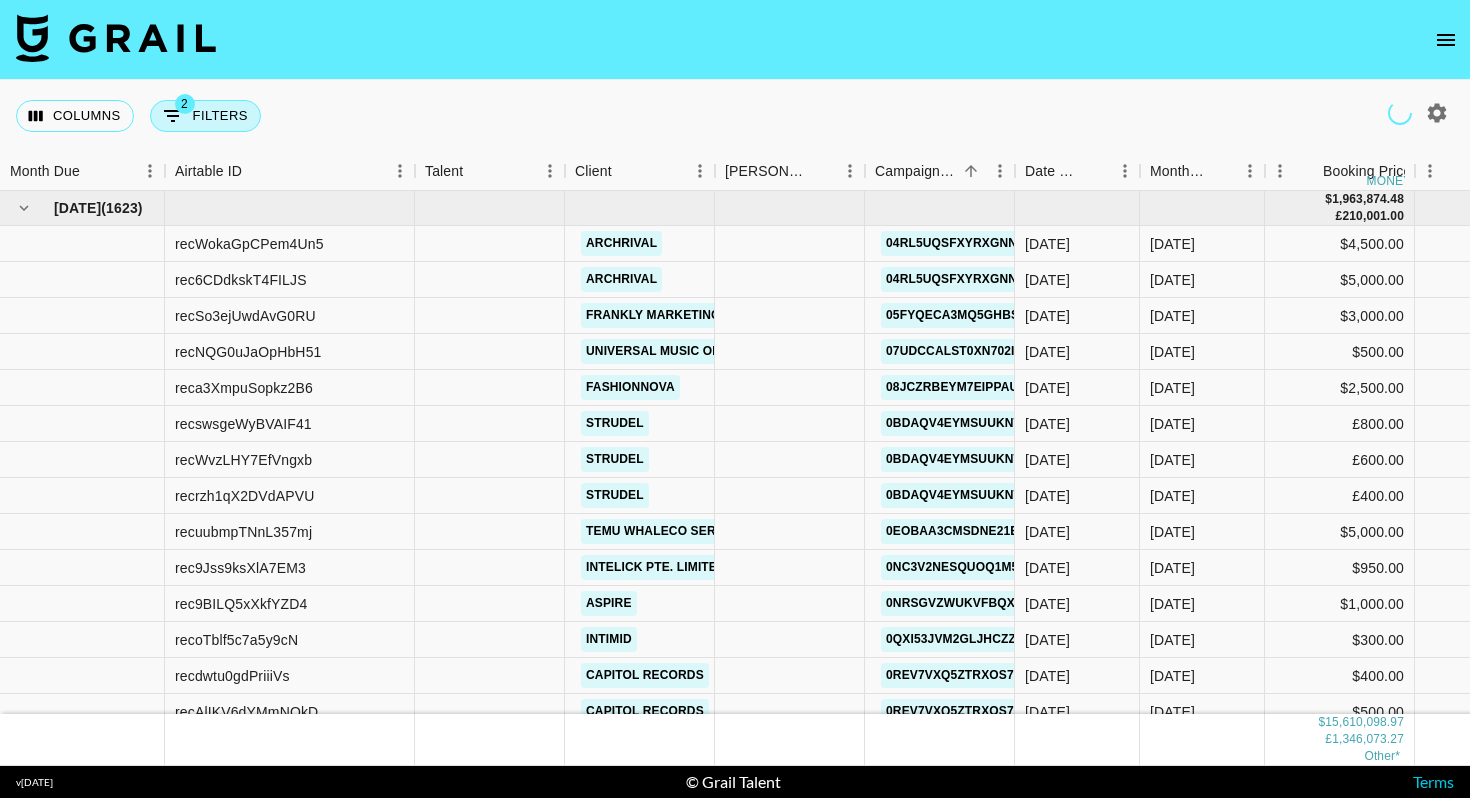 click on "2 Filters" at bounding box center (205, 116) 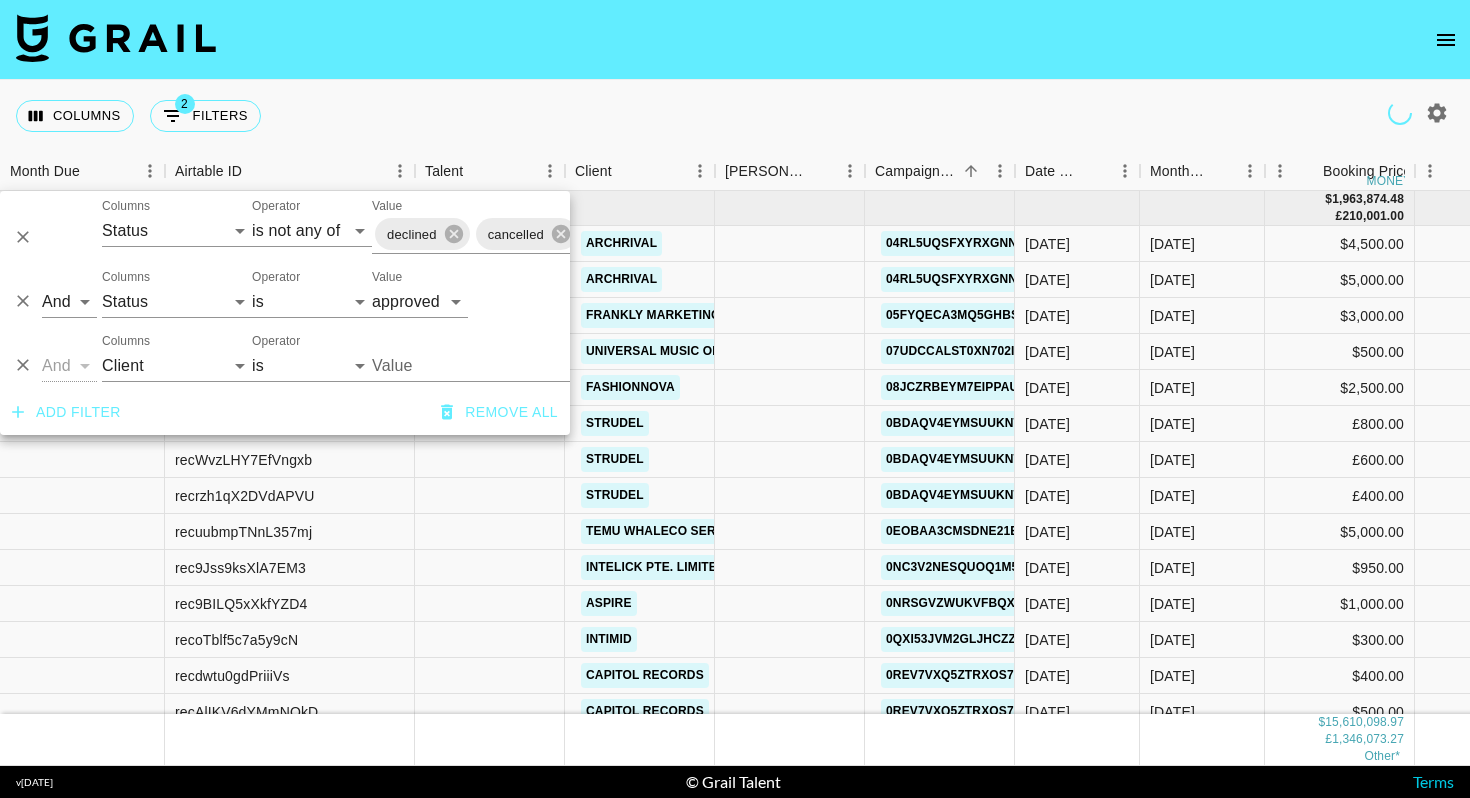 click on "Value" at bounding box center (507, 365) 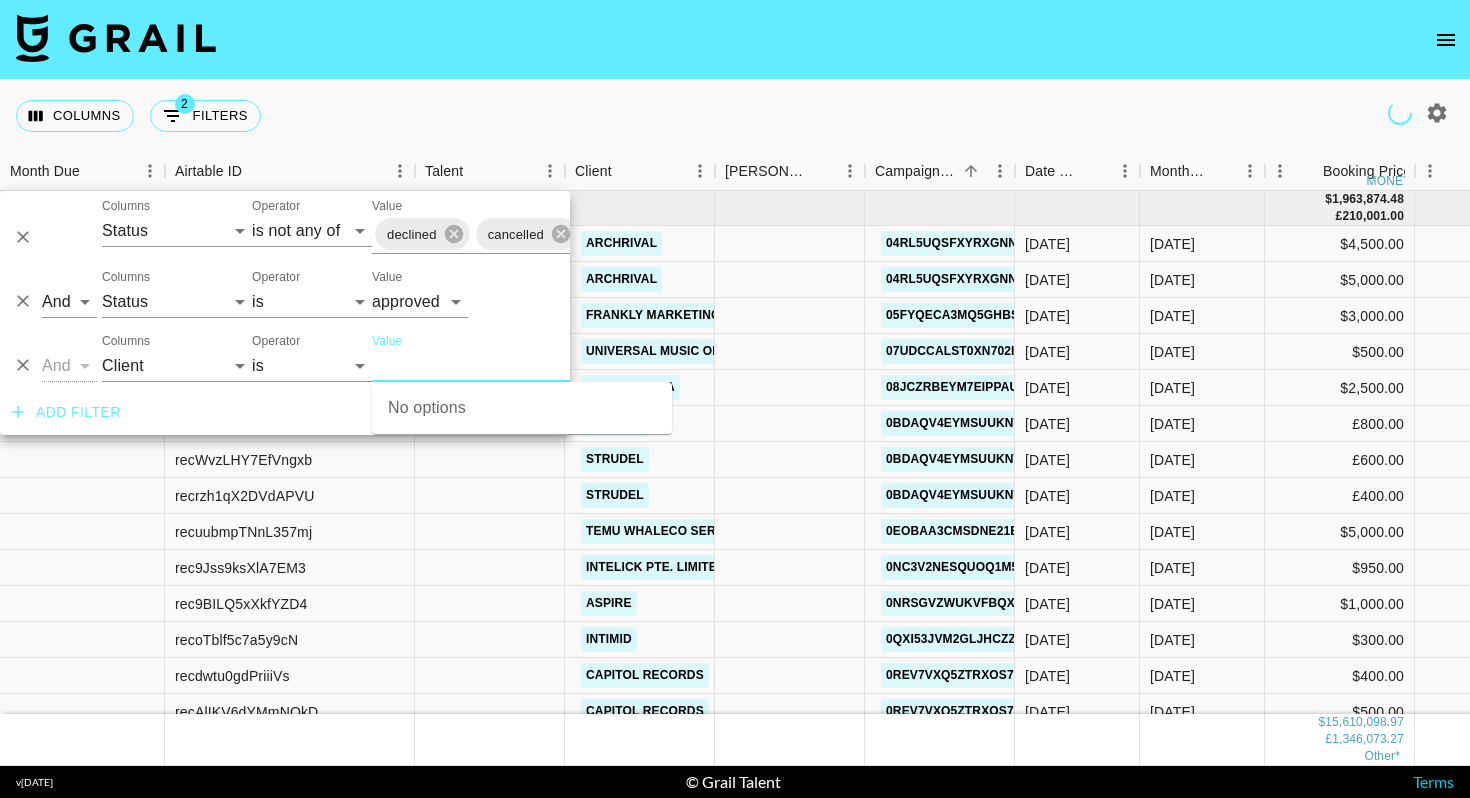 click on "Value" at bounding box center (507, 365) 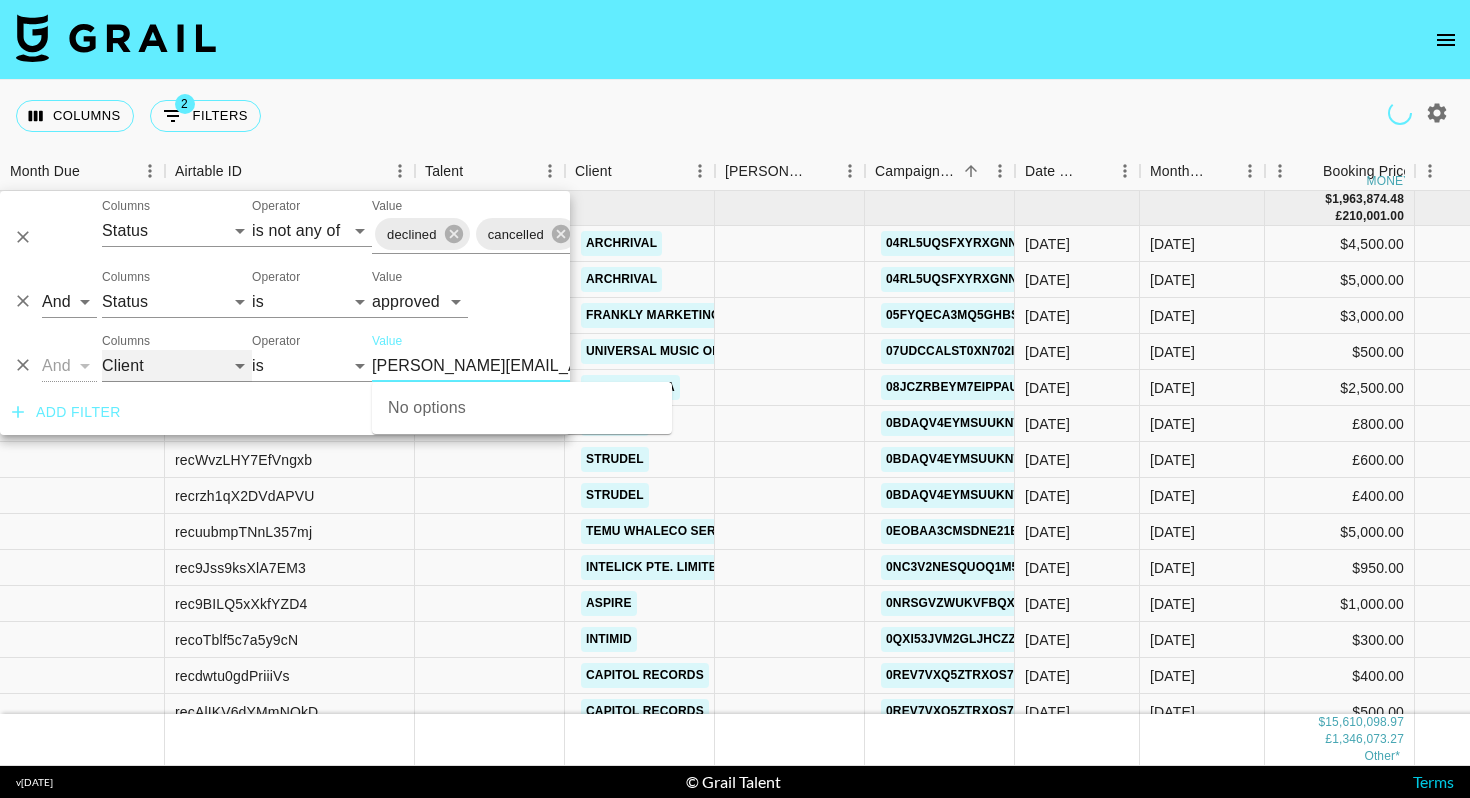 click on "Grail Platform ID Airtable ID Talent Manager Client [PERSON_NAME] Campaign (Type) Date Created Created by Grail Team Month Due Currency Booking Price Creator Commmission Override External Commission Expenses: Remove Commission? Commission Status Video Link Boost Code Special Booking Type PO Number Invoice Notes Uniport Contact Email Contract File Payment Sent Payment Sent Date Invoice Link" at bounding box center (177, 366) 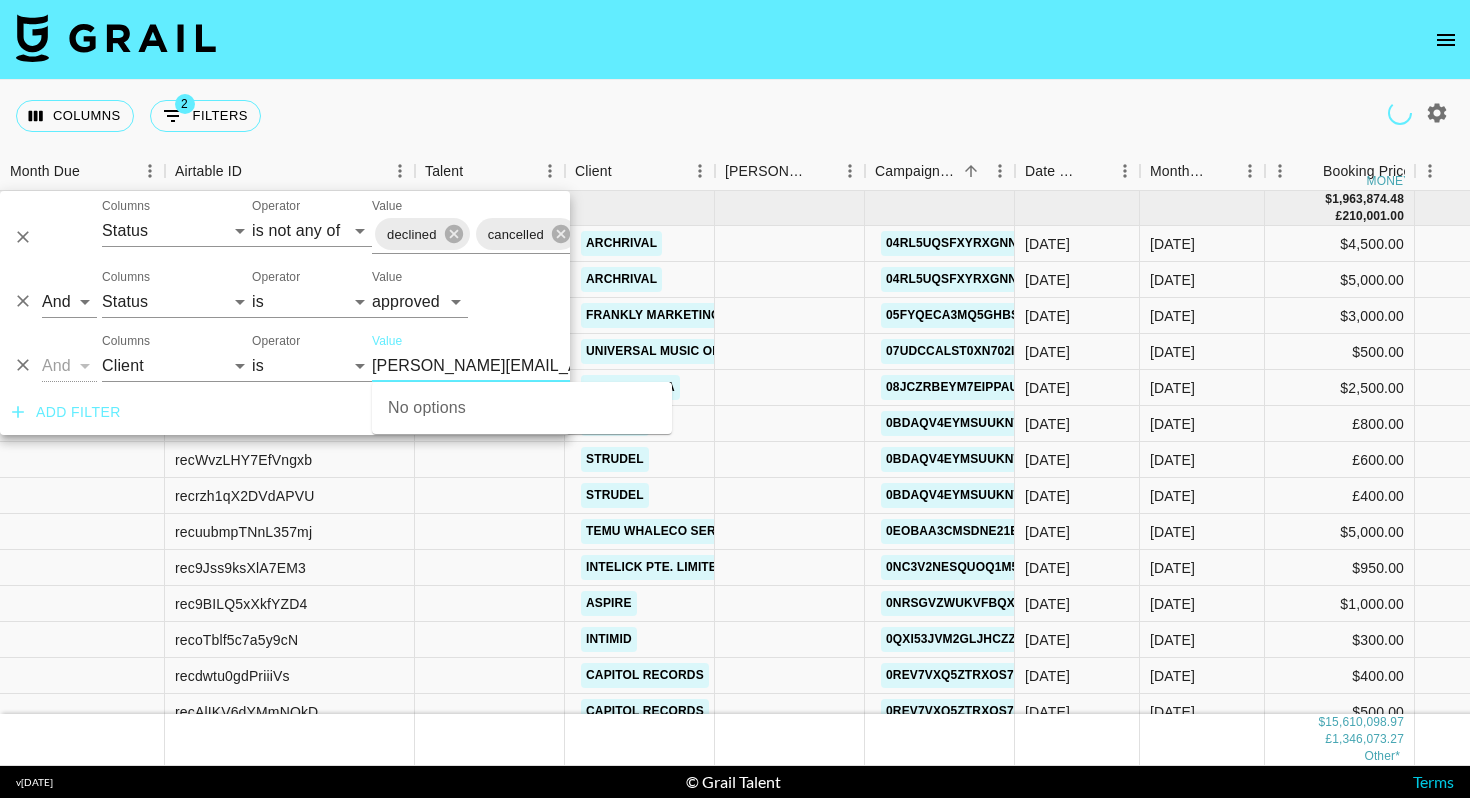 drag, startPoint x: 428, startPoint y: 364, endPoint x: 335, endPoint y: 364, distance: 93 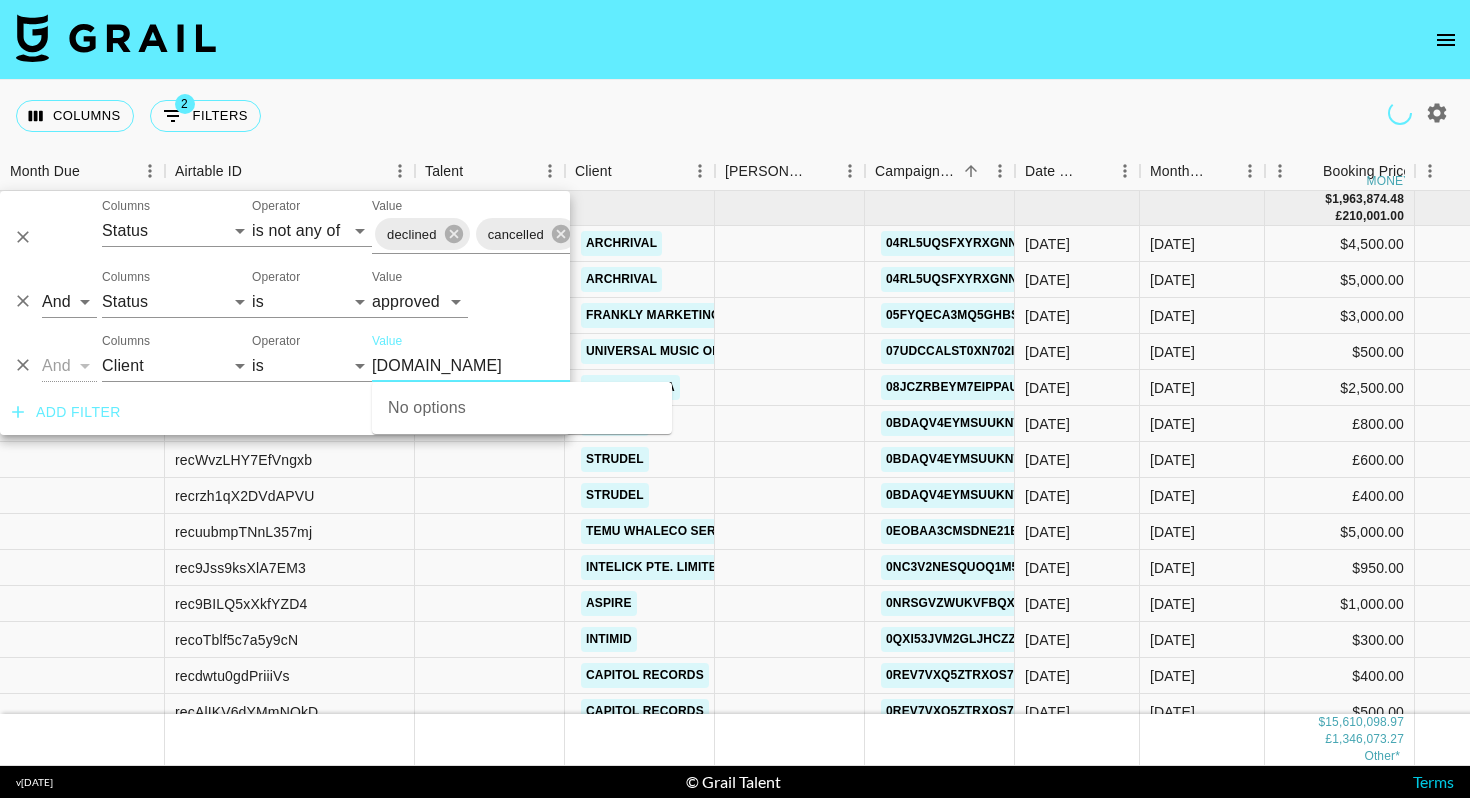 click on "Columns 2 Filters + Booking" at bounding box center [735, 116] 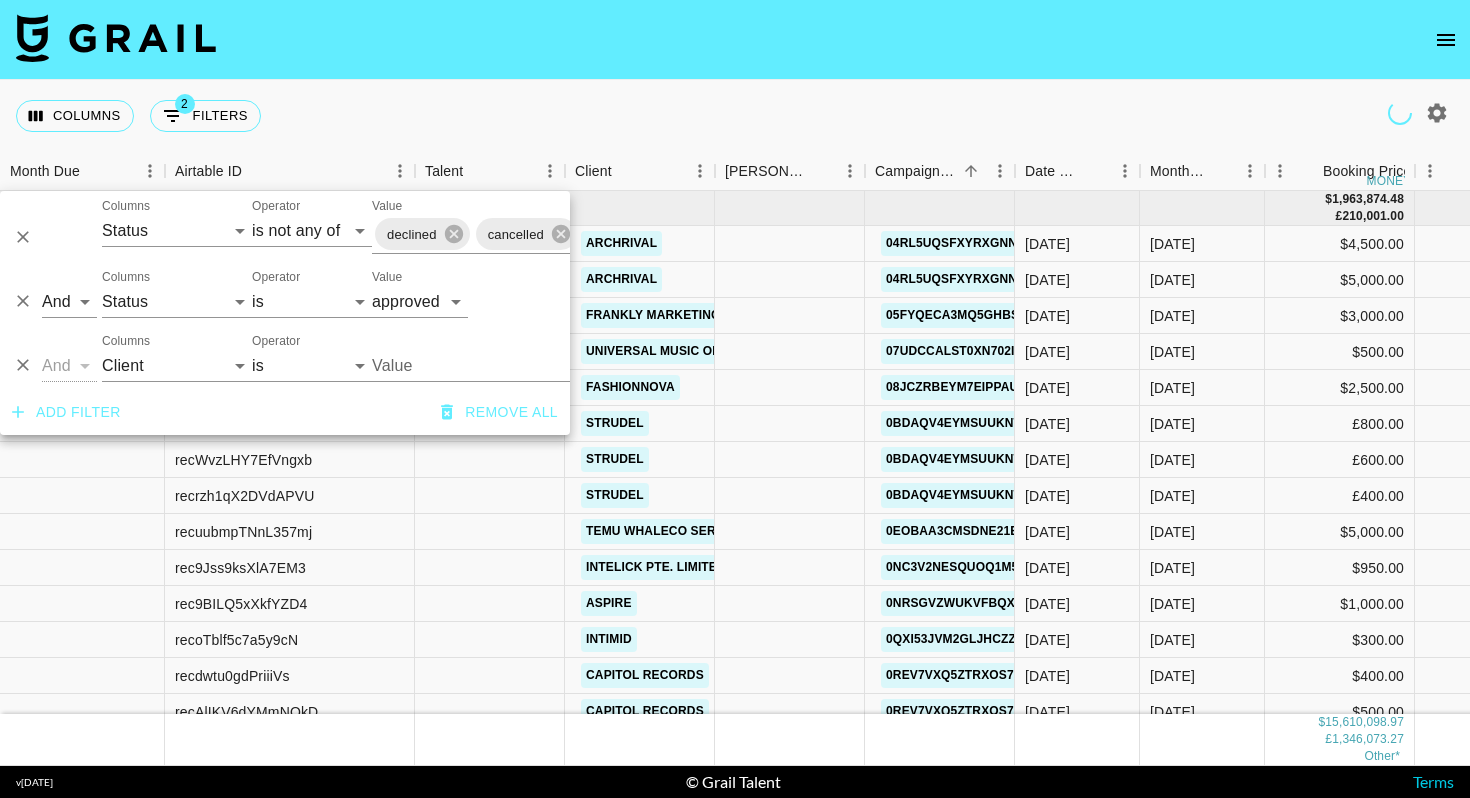 type 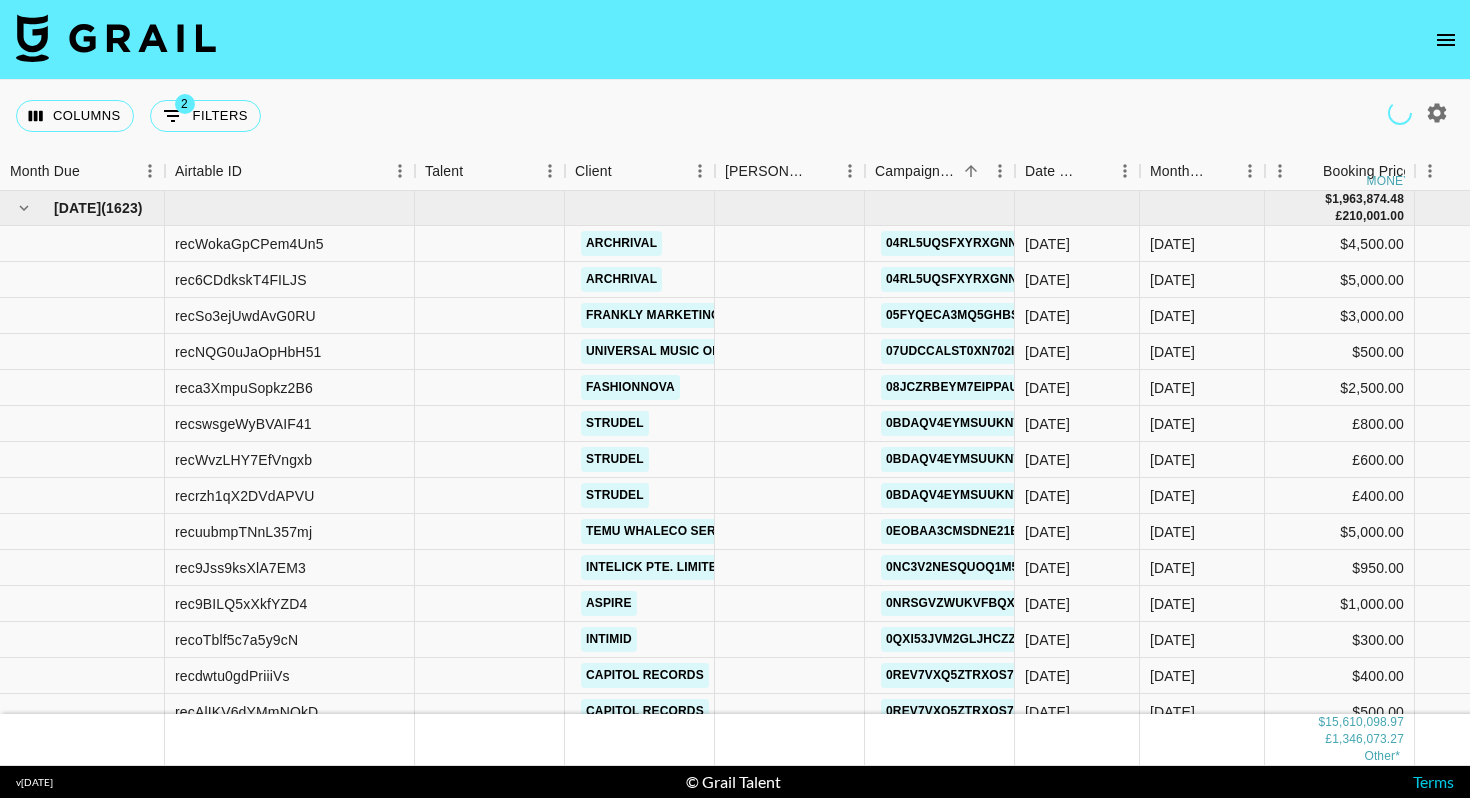 scroll, scrollTop: 0, scrollLeft: 1525, axis: horizontal 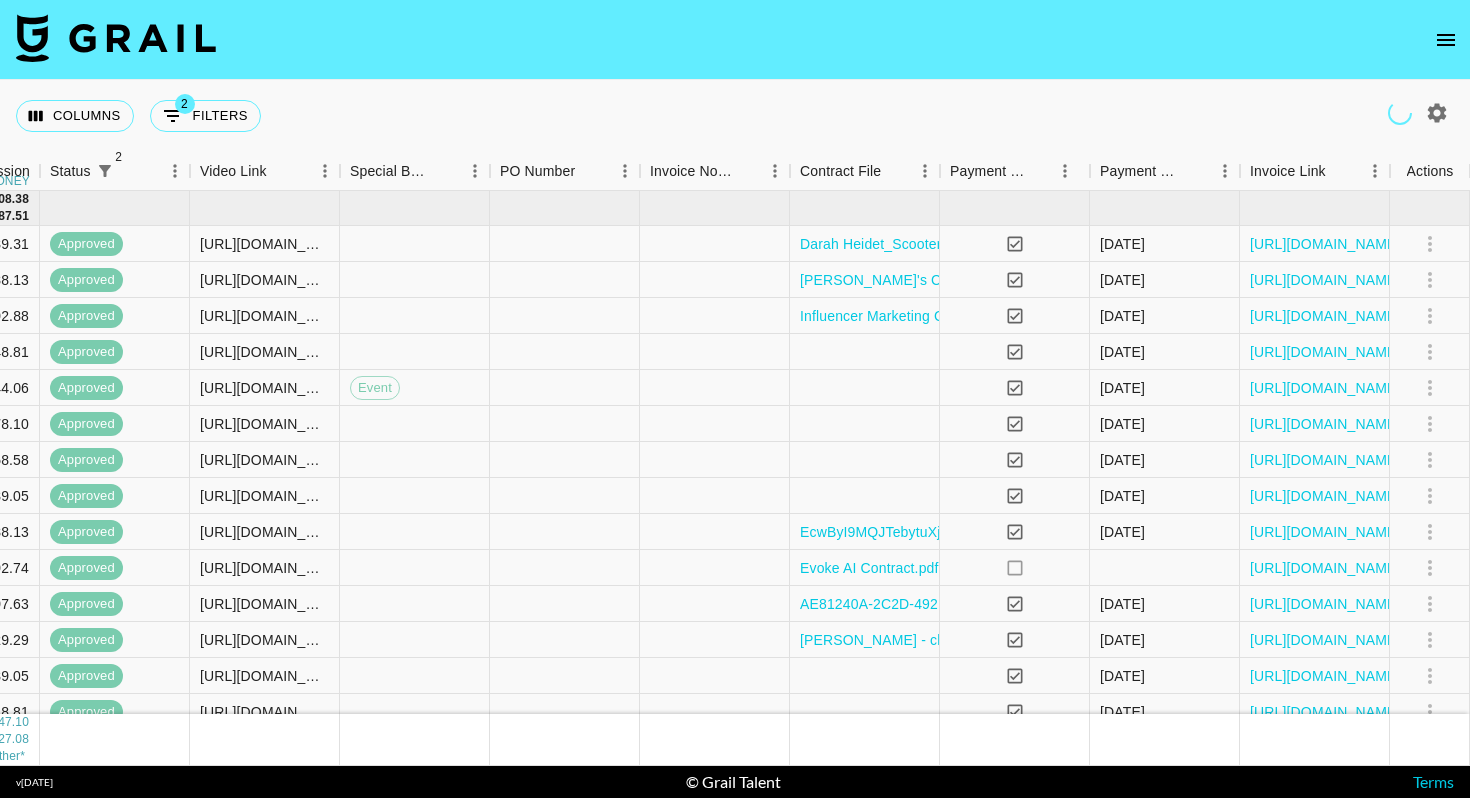 click on "2 Filters" at bounding box center [205, 116] 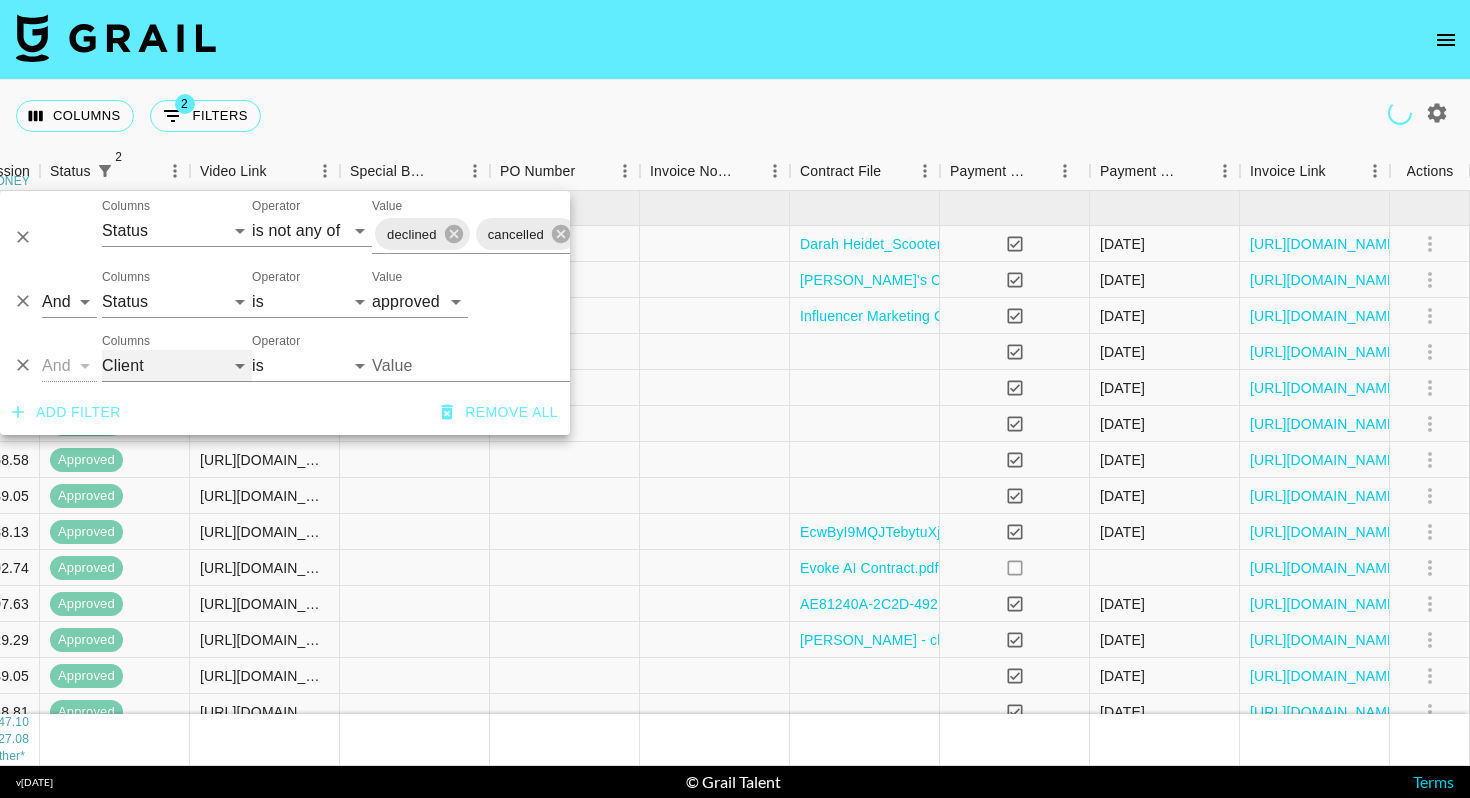 click on "Grail Platform ID Airtable ID Talent Manager Client [PERSON_NAME] Campaign (Type) Date Created Created by Grail Team Month Due Currency Booking Price Creator Commmission Override External Commission Expenses: Remove Commission? Commission Status Video Link Boost Code Special Booking Type PO Number Invoice Notes Uniport Contact Email Contract File Payment Sent Payment Sent Date Invoice Link" 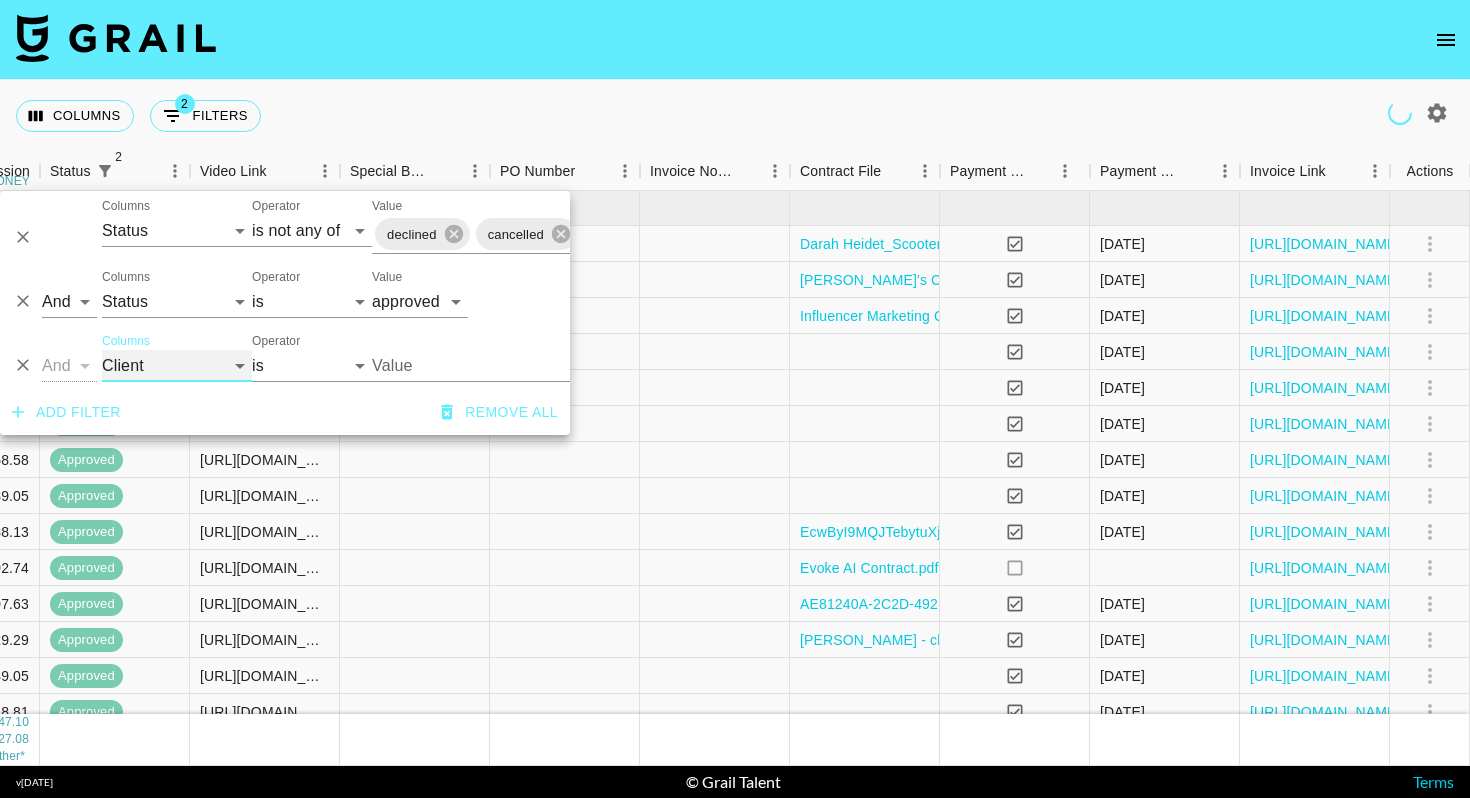 select on "talentName" 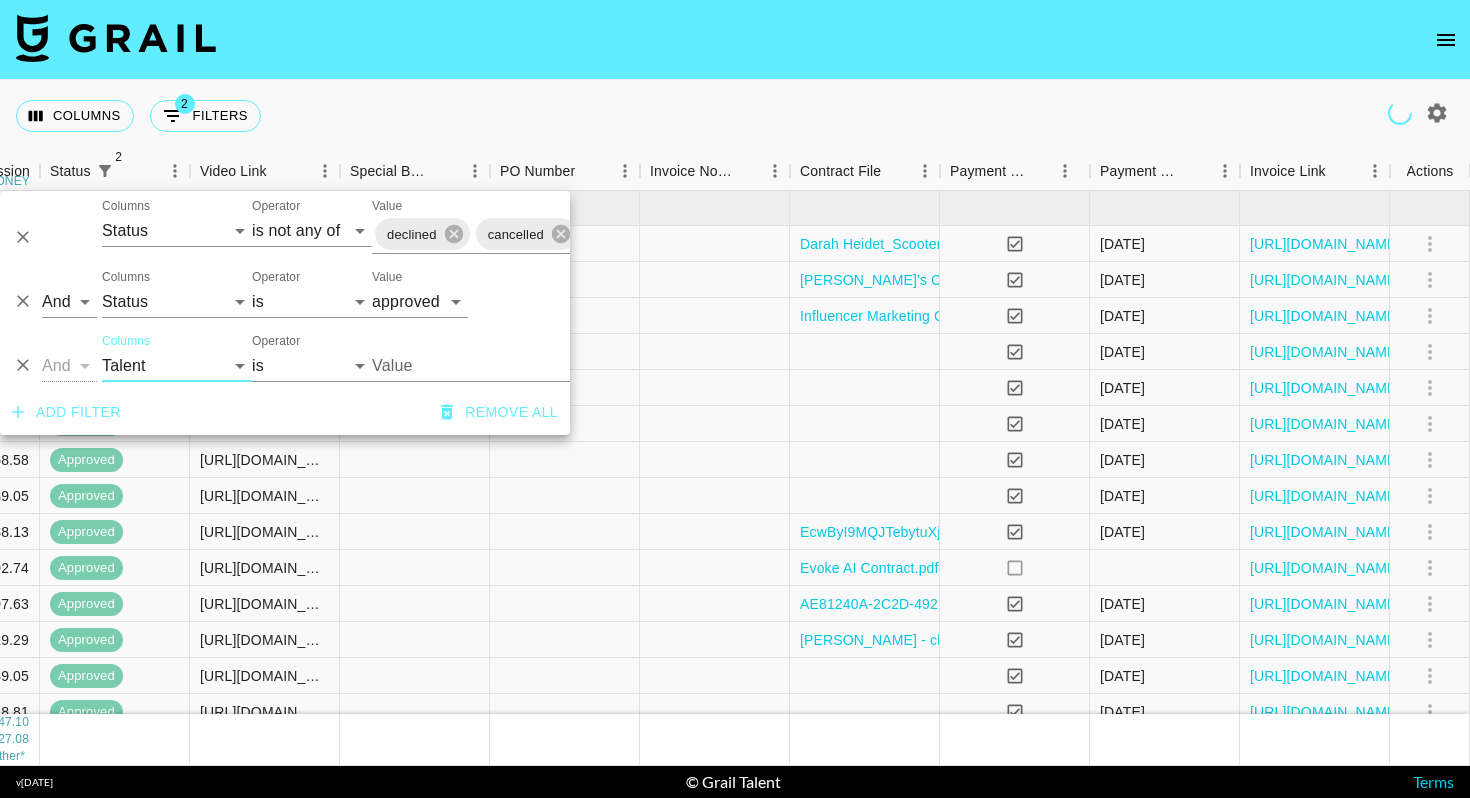 select on "contains" 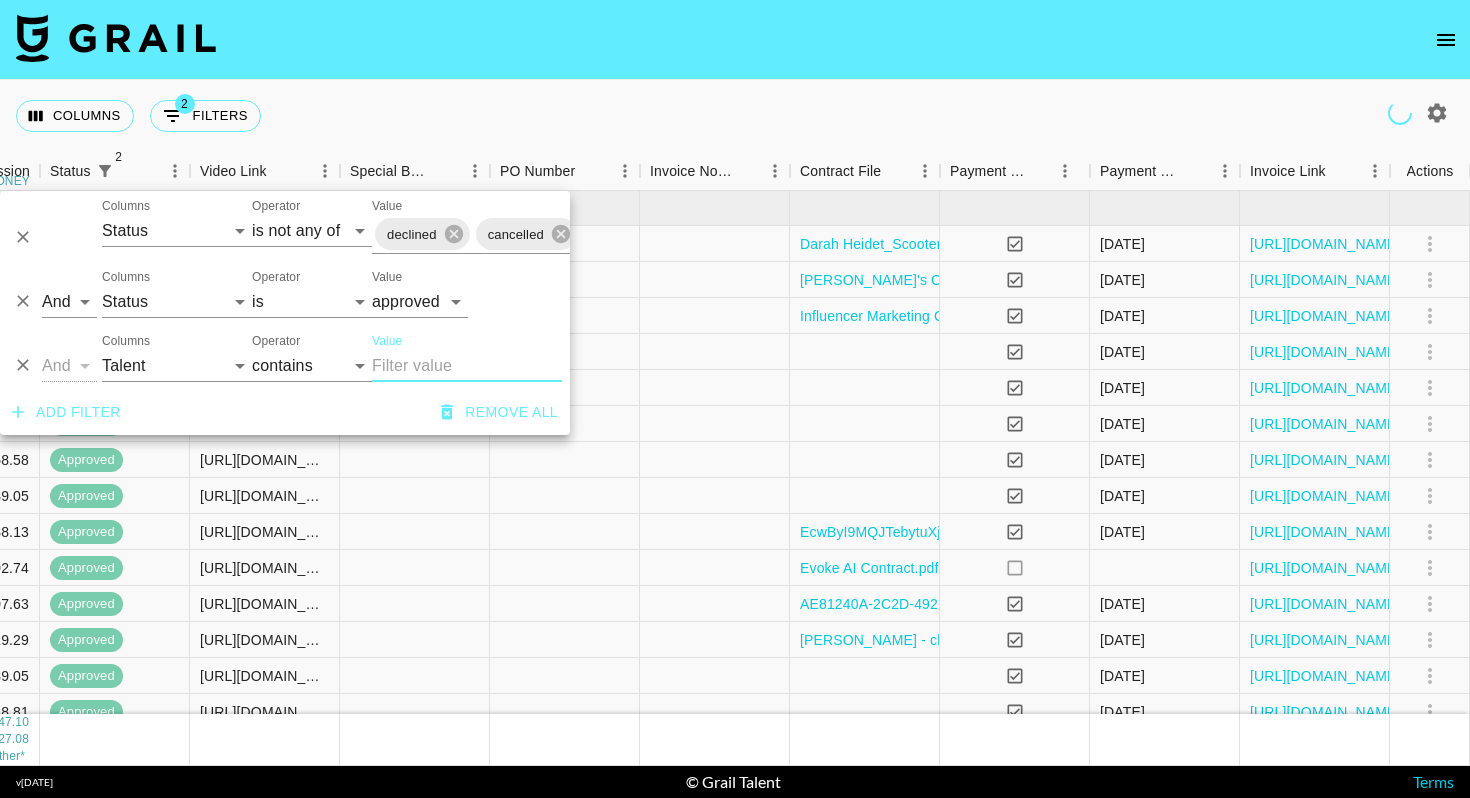 click on "Value" at bounding box center (467, 366) 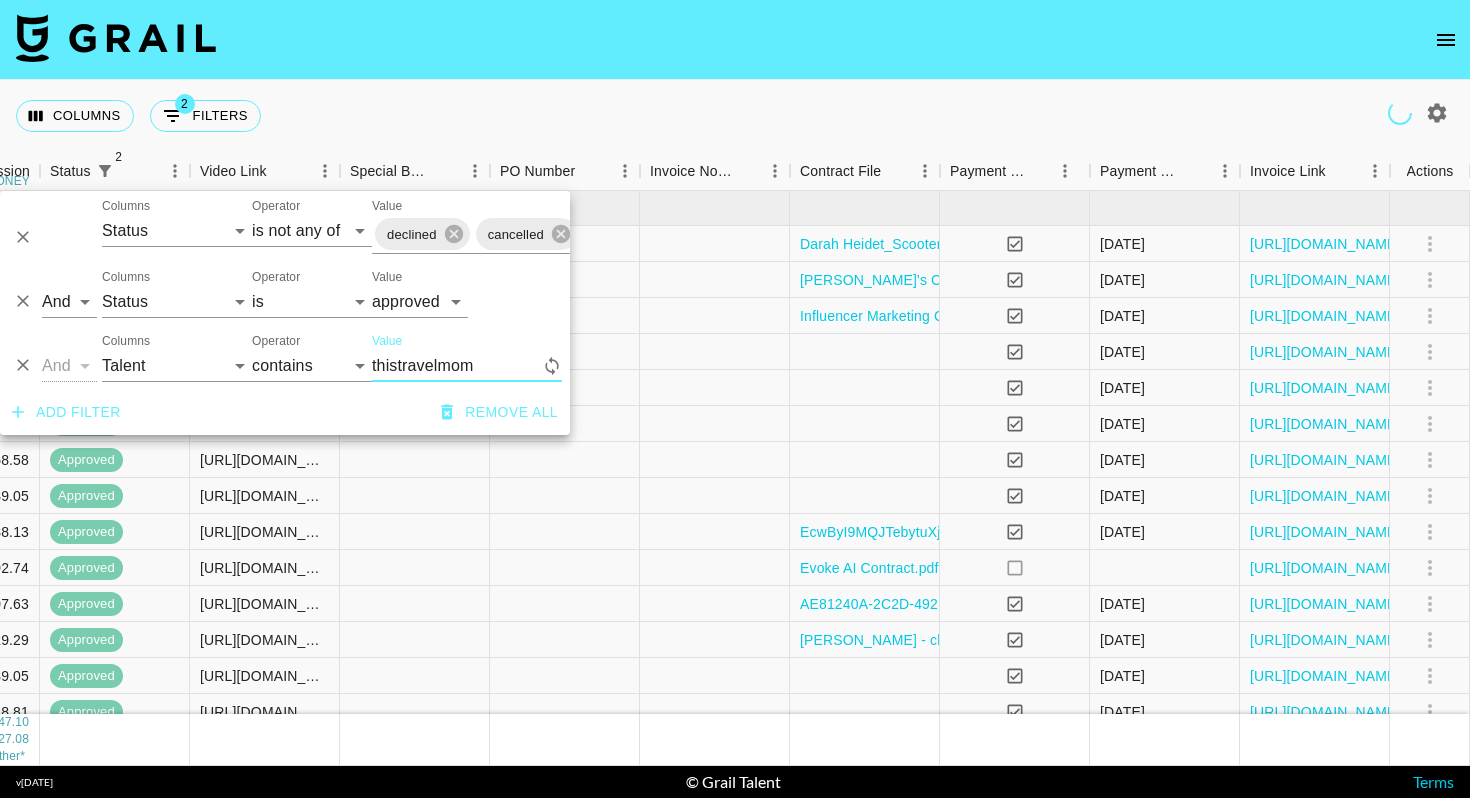 click on "Value" at bounding box center [457, 366] 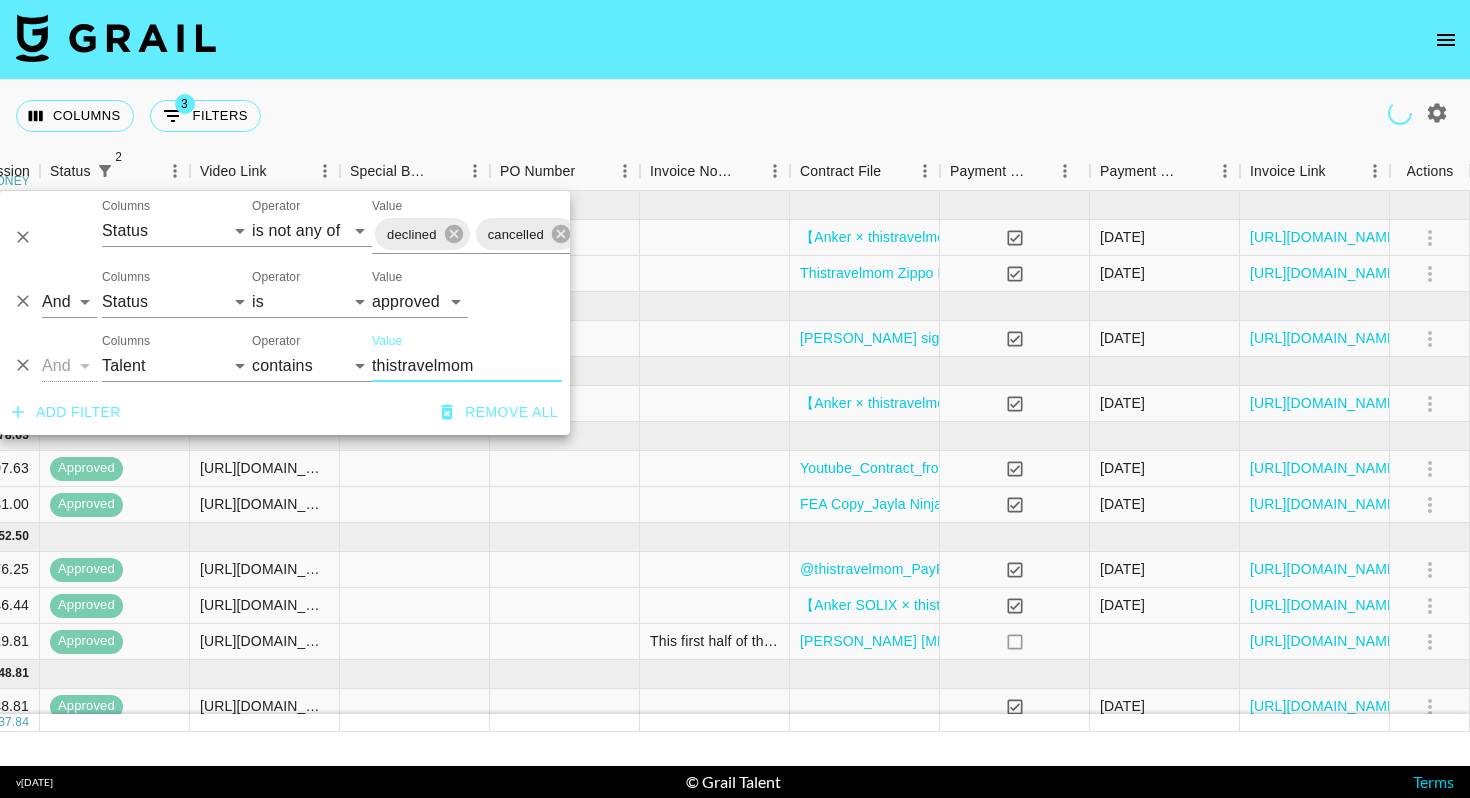click on "thistravelmom" at bounding box center [467, 366] 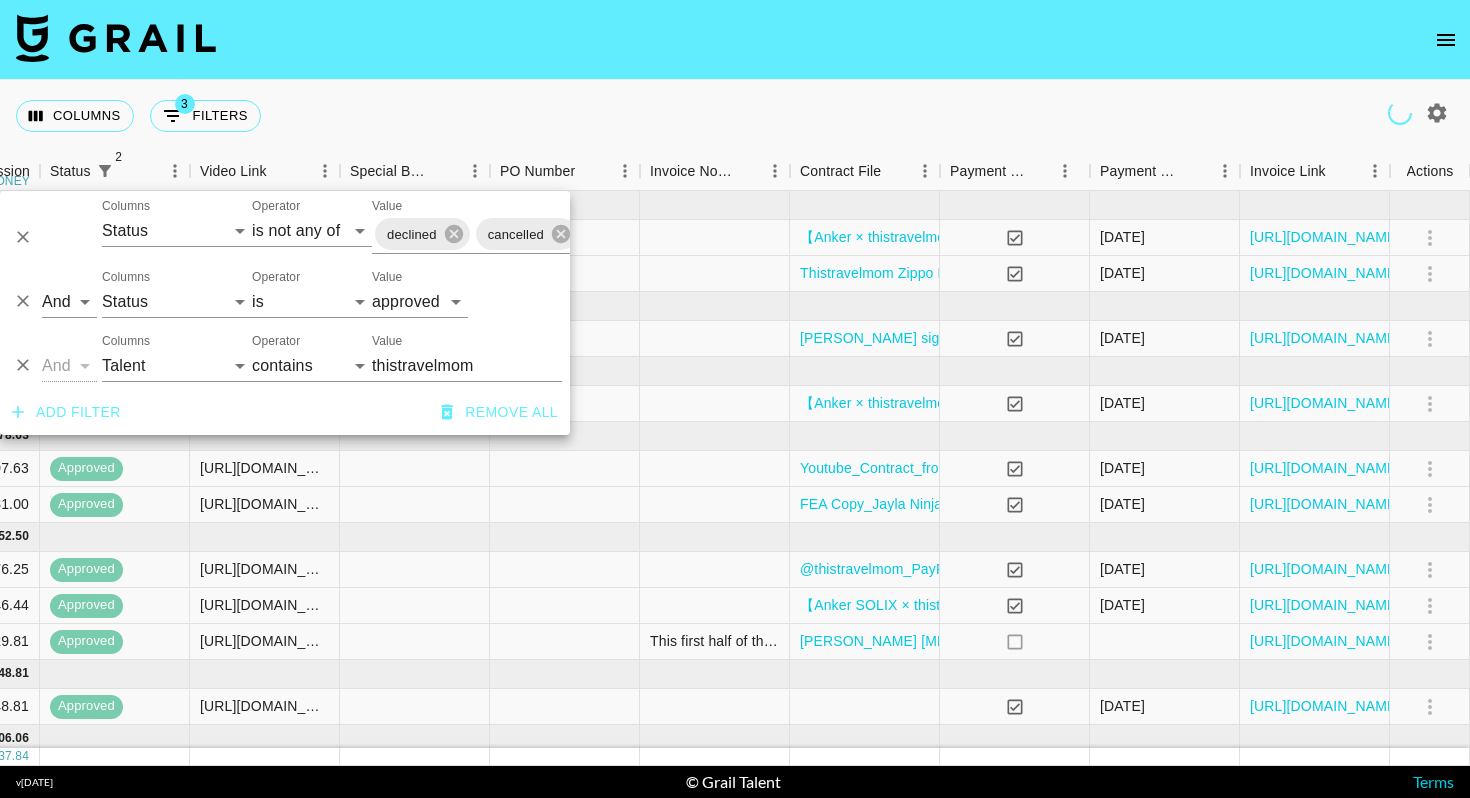 click on "Columns 3 Filters + Booking" at bounding box center (735, 116) 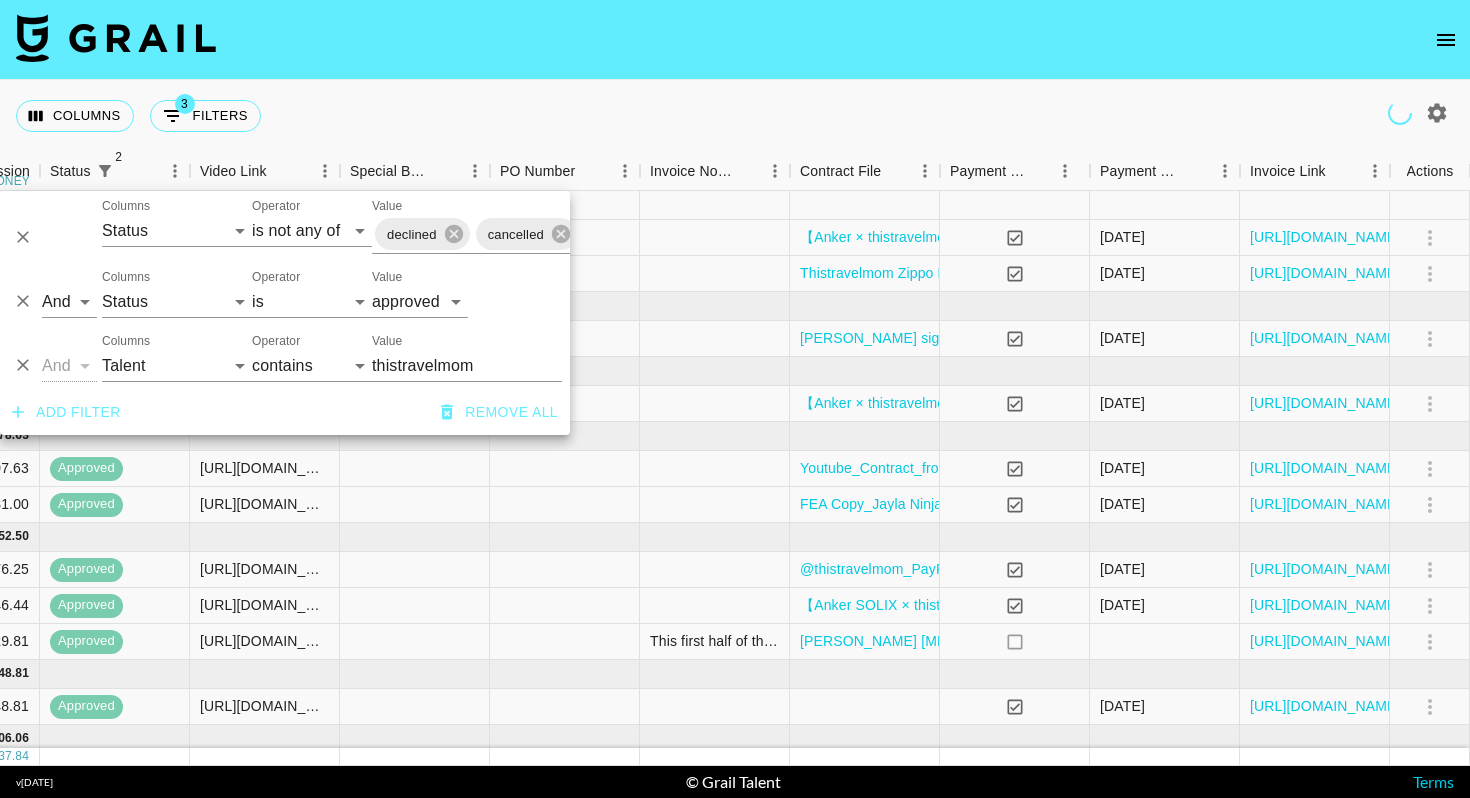 click on "Columns 3 Filters + Booking" at bounding box center (735, 116) 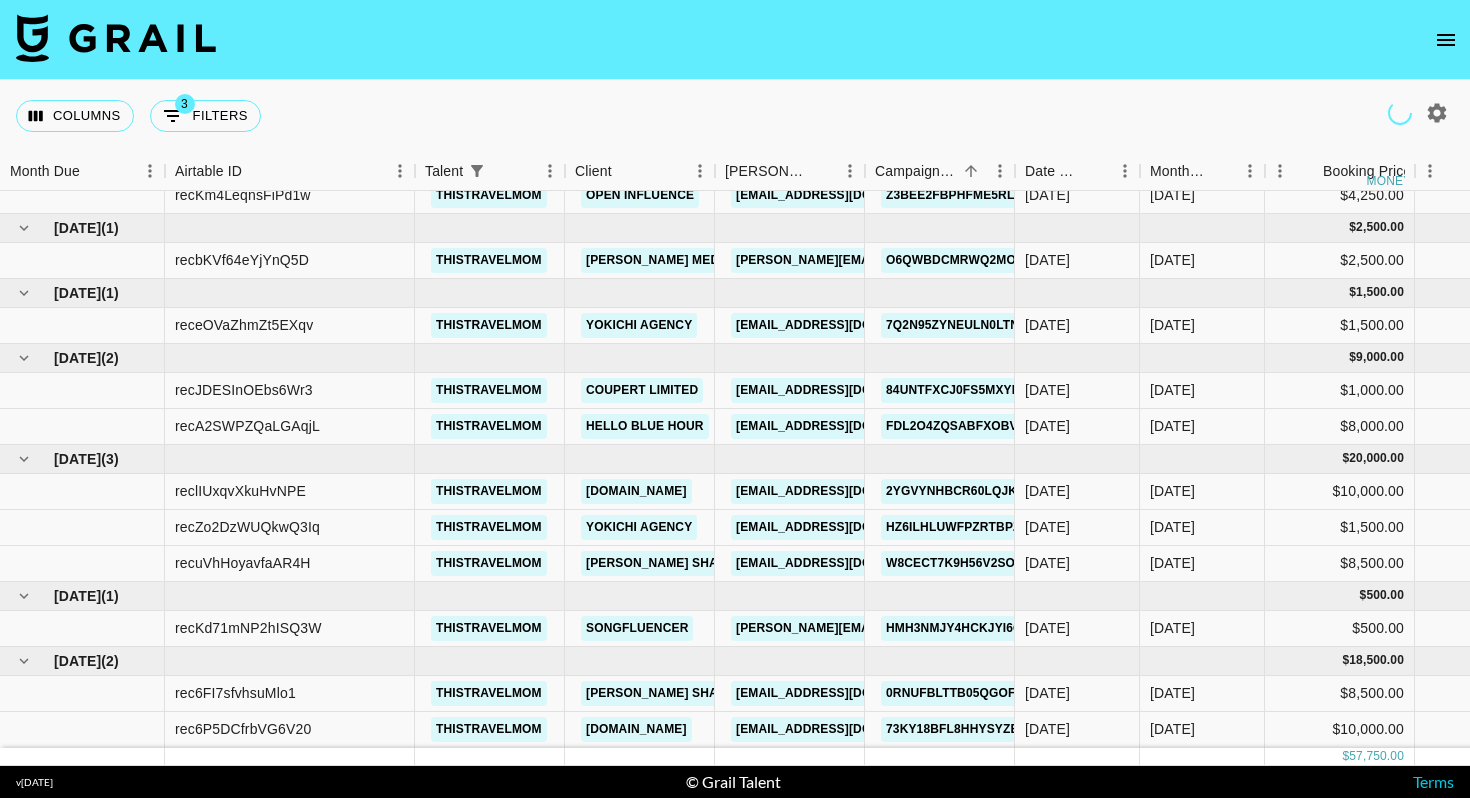 scroll, scrollTop: 0, scrollLeft: 0, axis: both 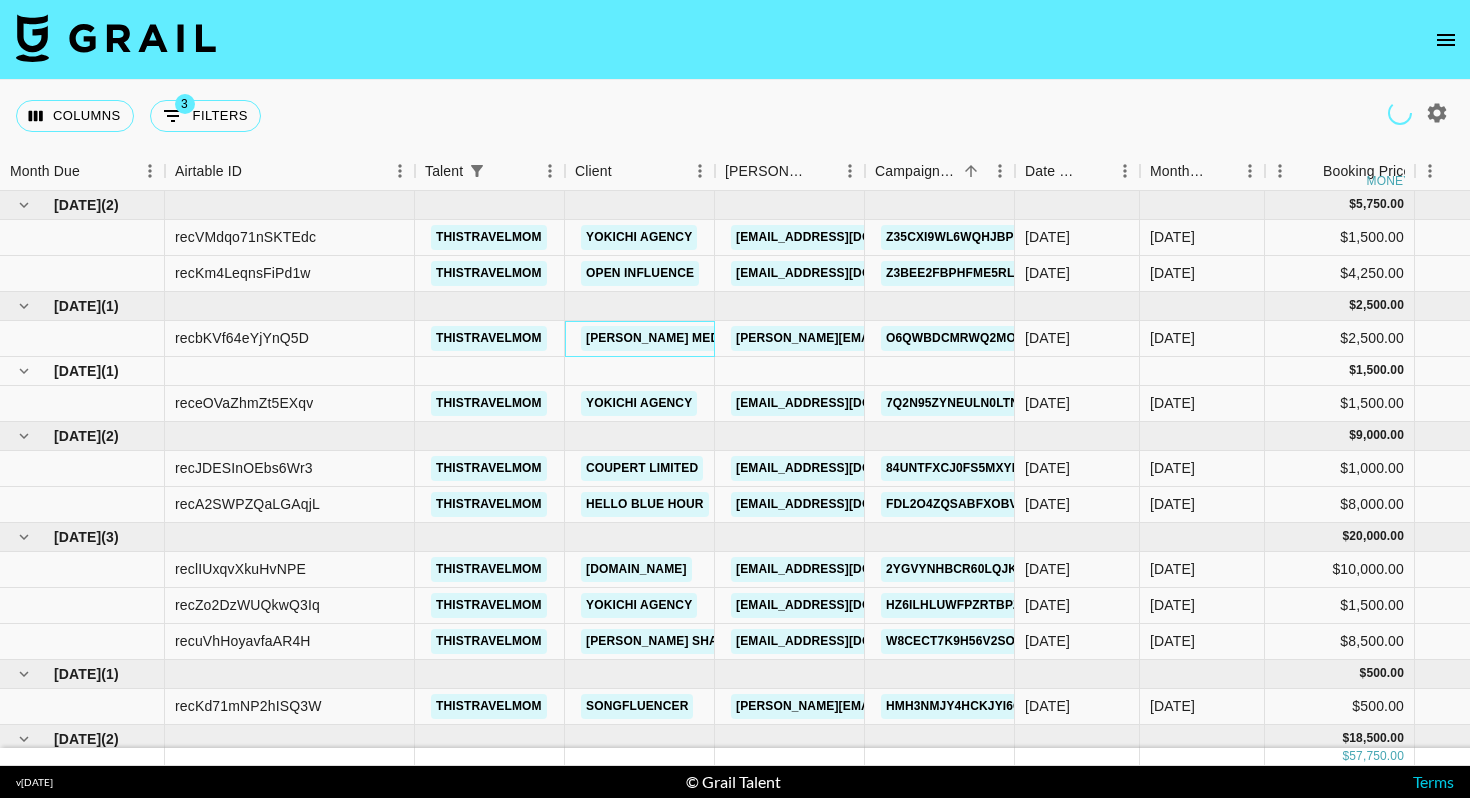 click on "[PERSON_NAME] Media" at bounding box center (640, 339) 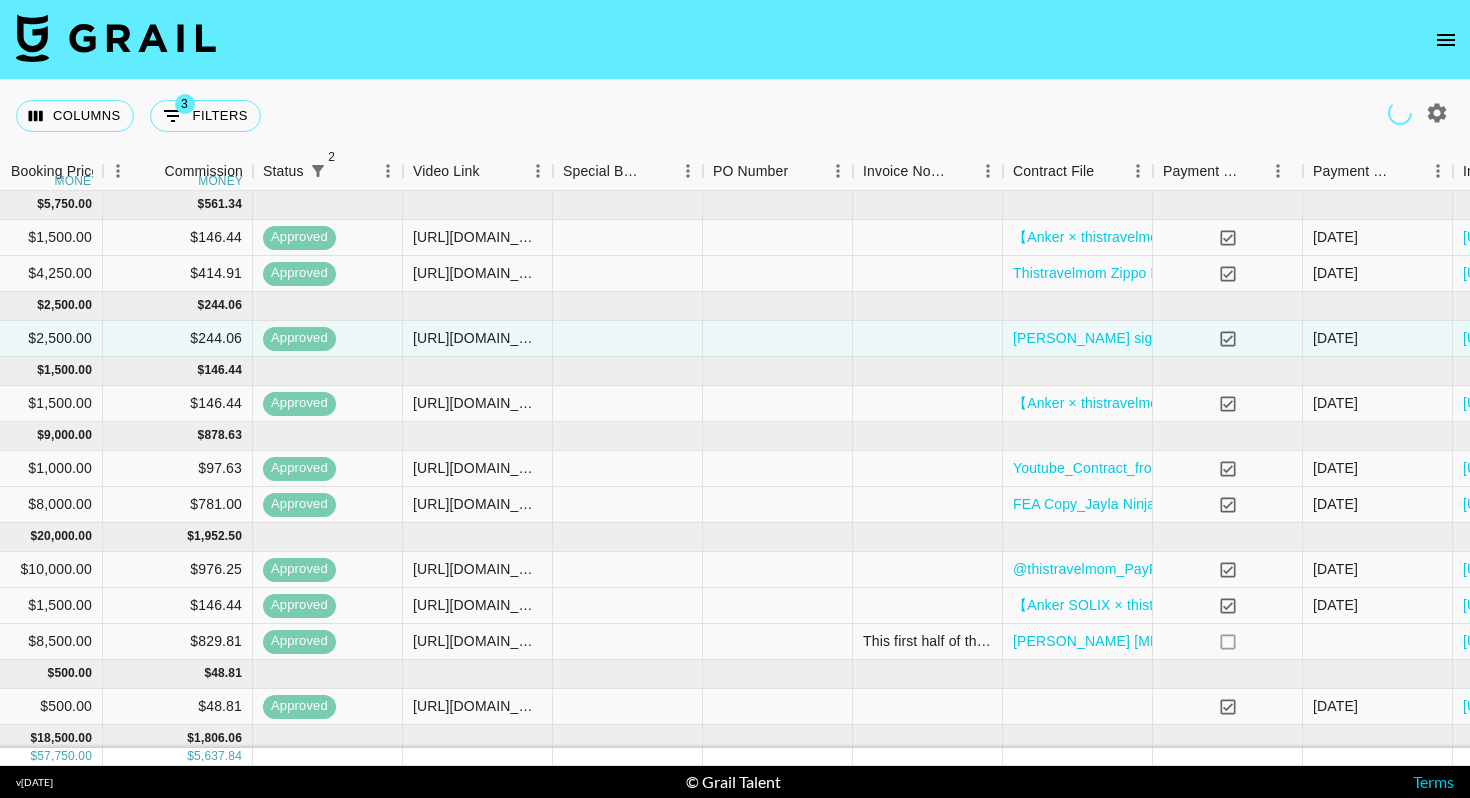 scroll, scrollTop: 0, scrollLeft: 1525, axis: horizontal 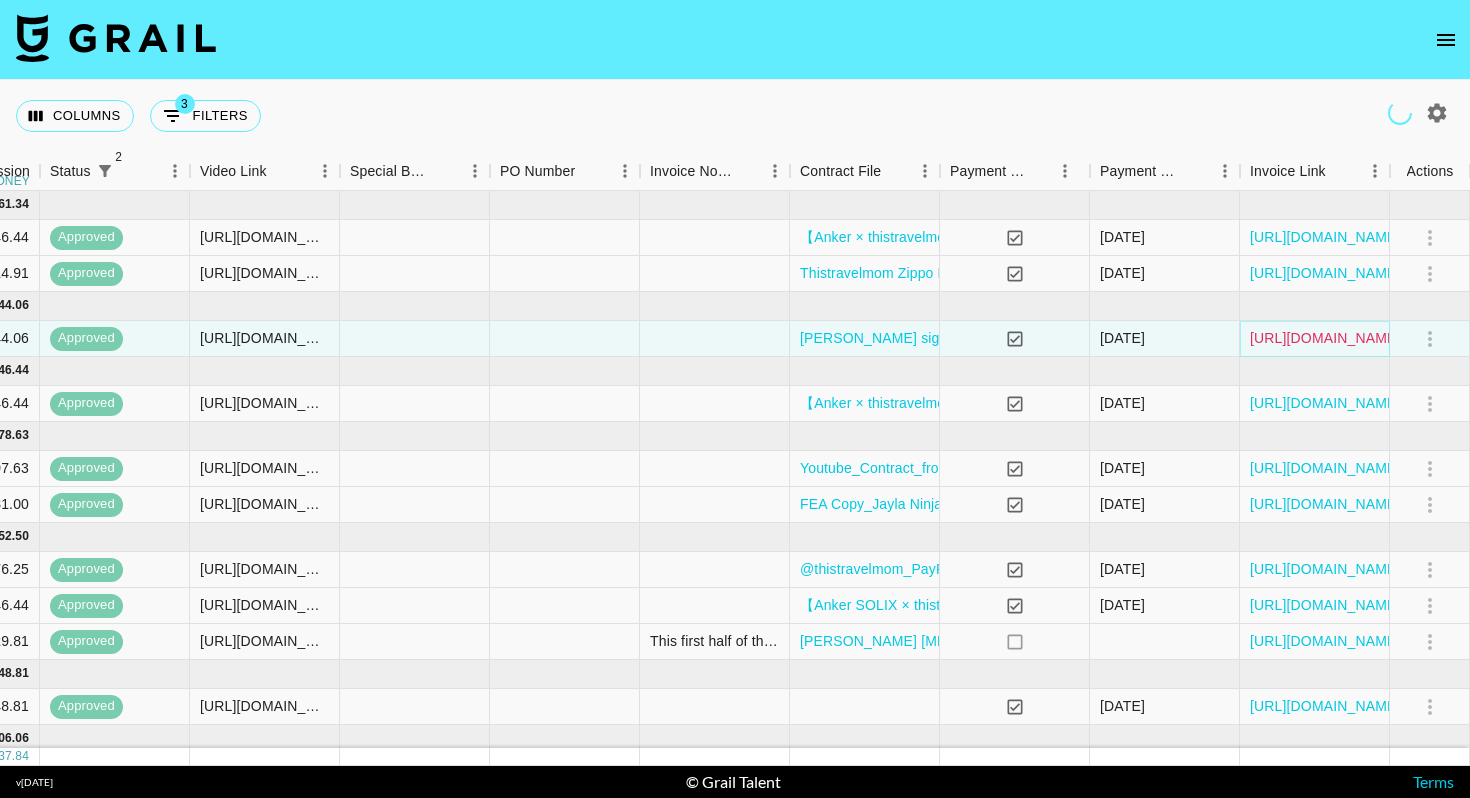 click on "[URL][DOMAIN_NAME]" at bounding box center (1325, 338) 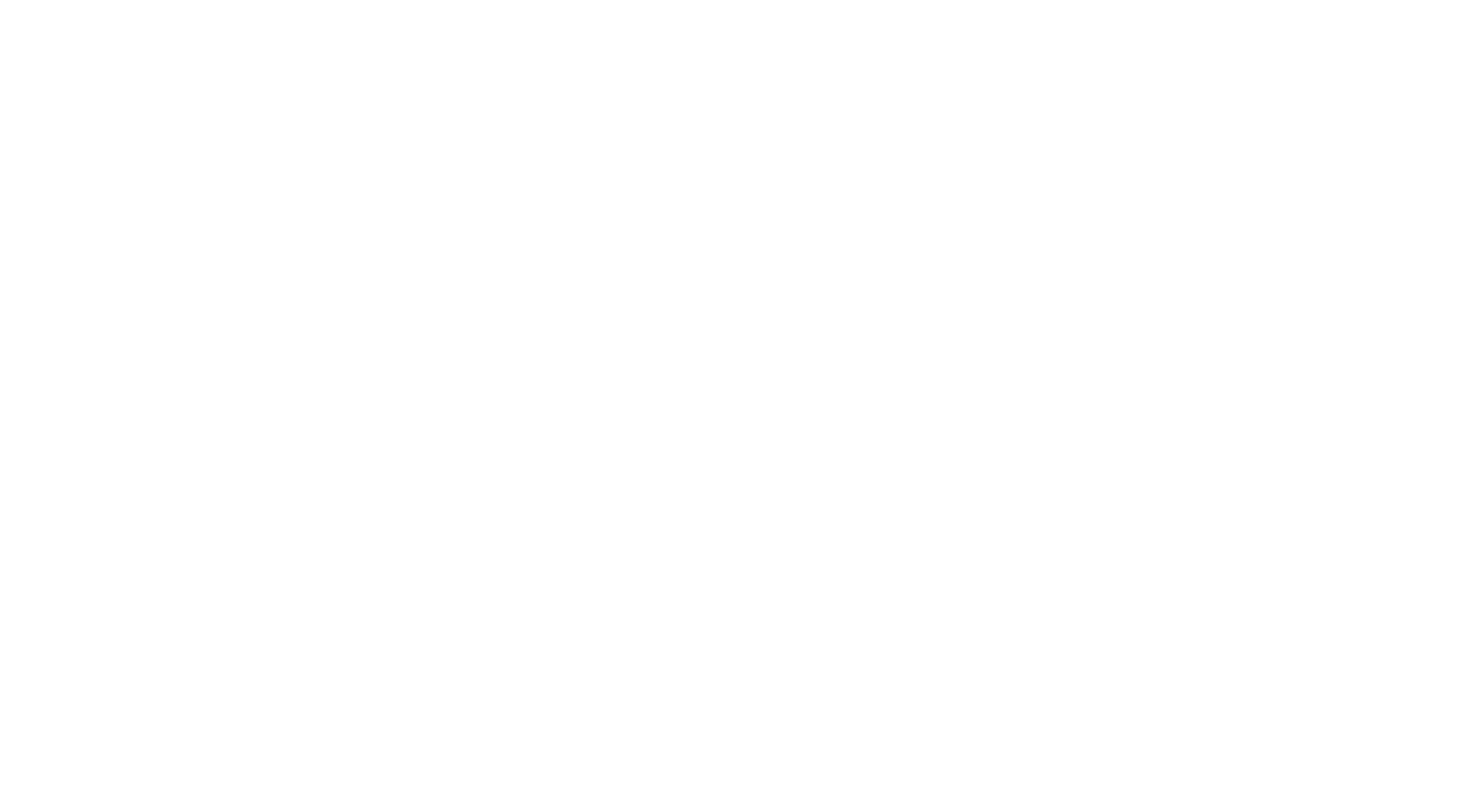 scroll, scrollTop: 0, scrollLeft: 0, axis: both 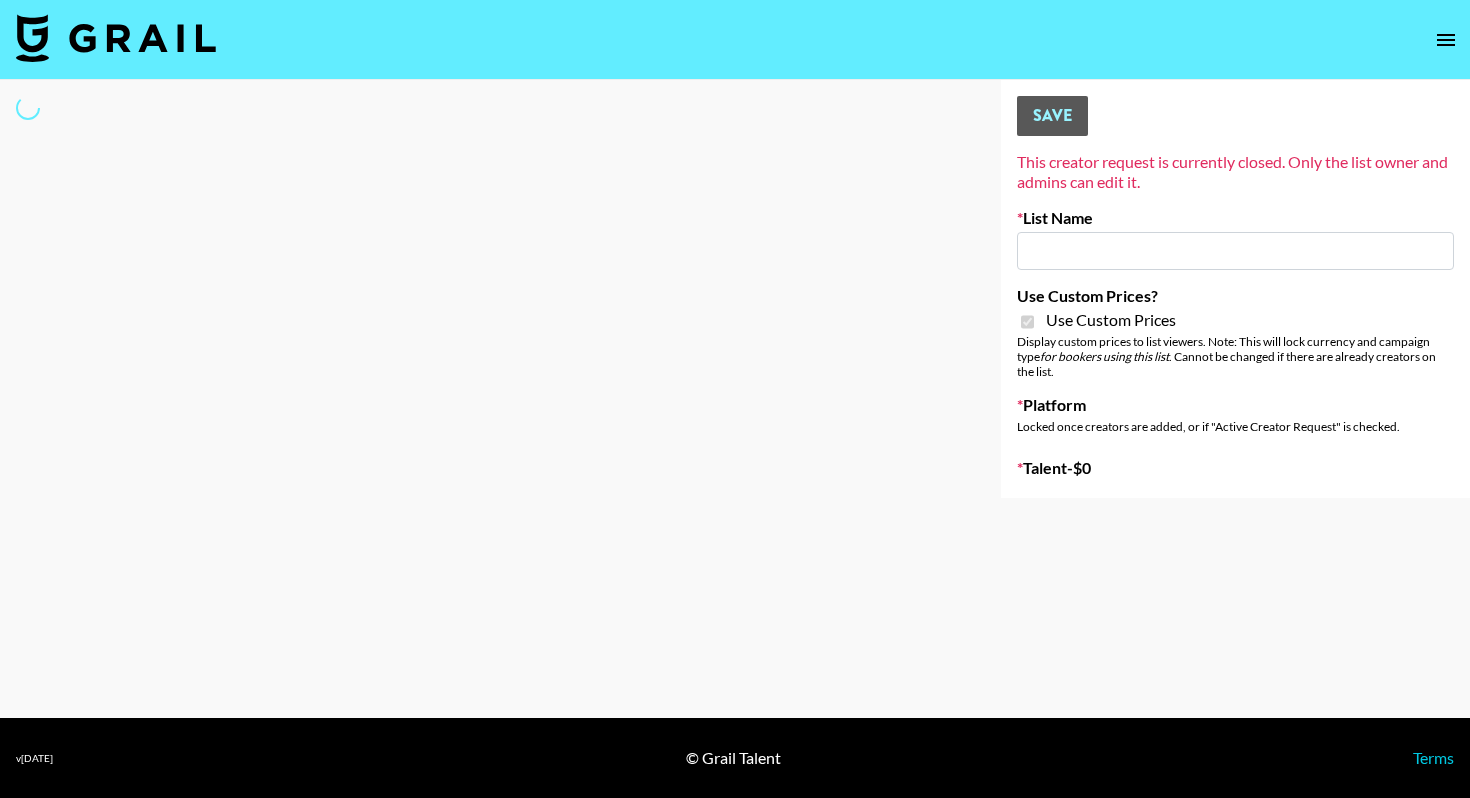 type on "101 Media" 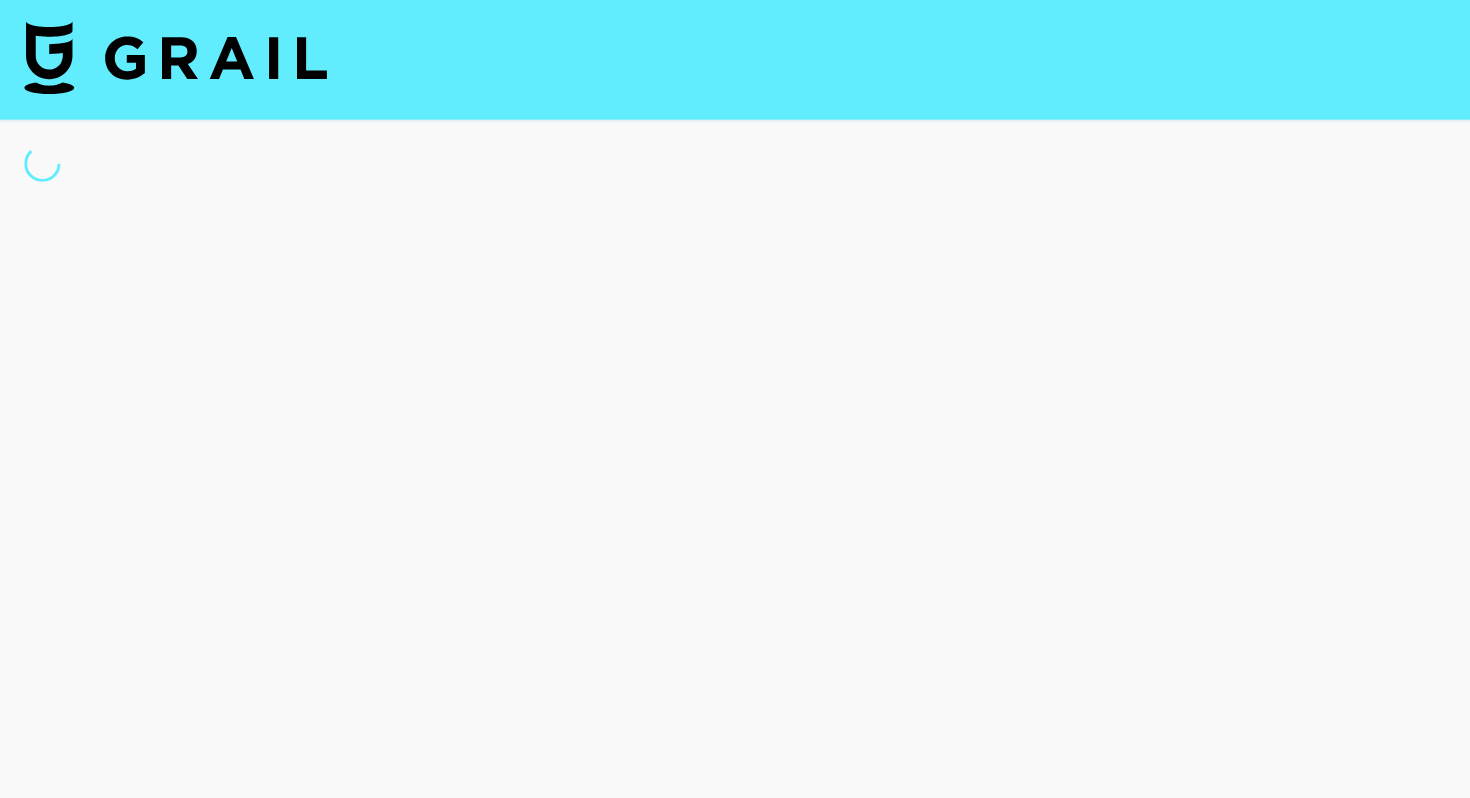 select on "Brand" 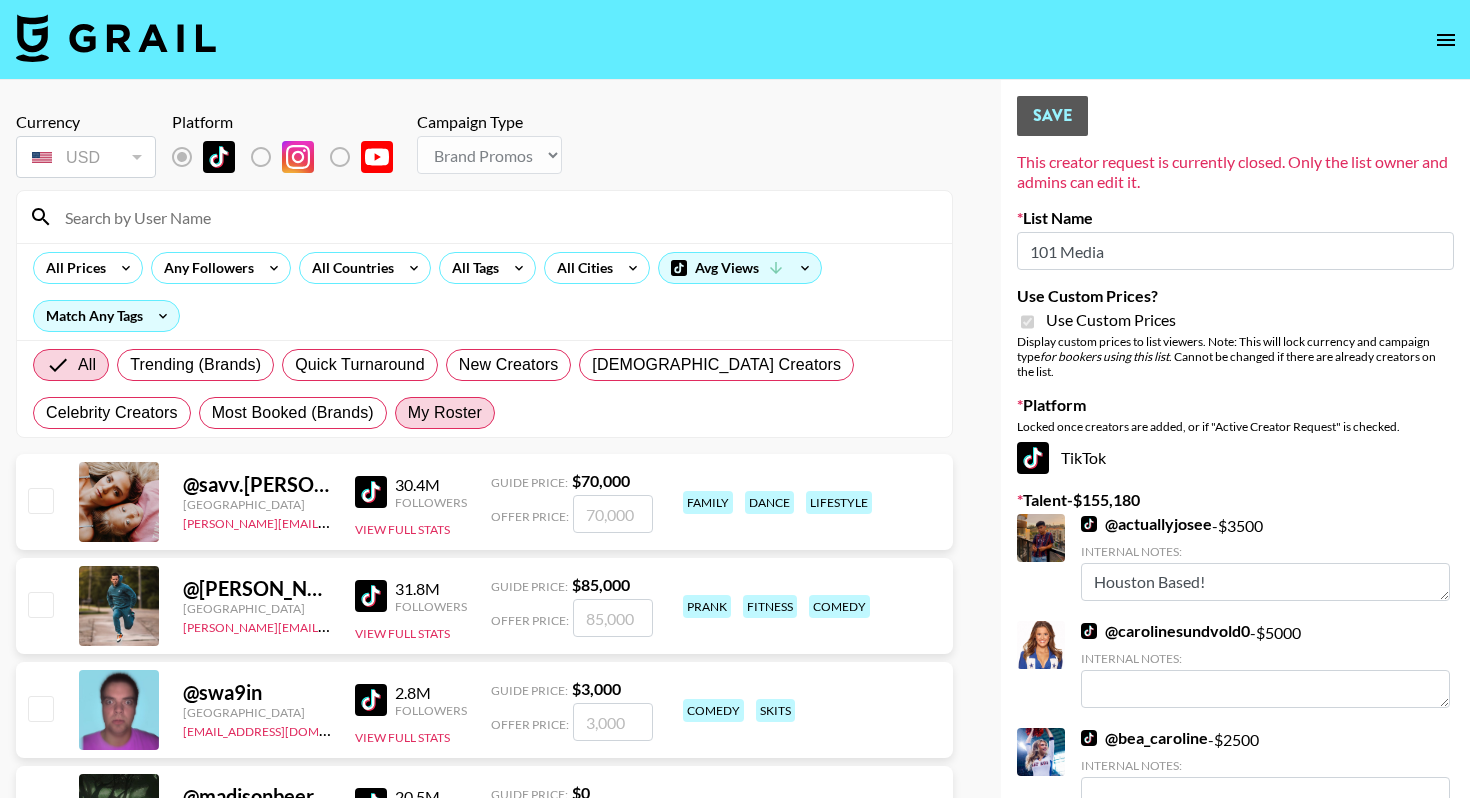 click on "My Roster" at bounding box center (445, 413) 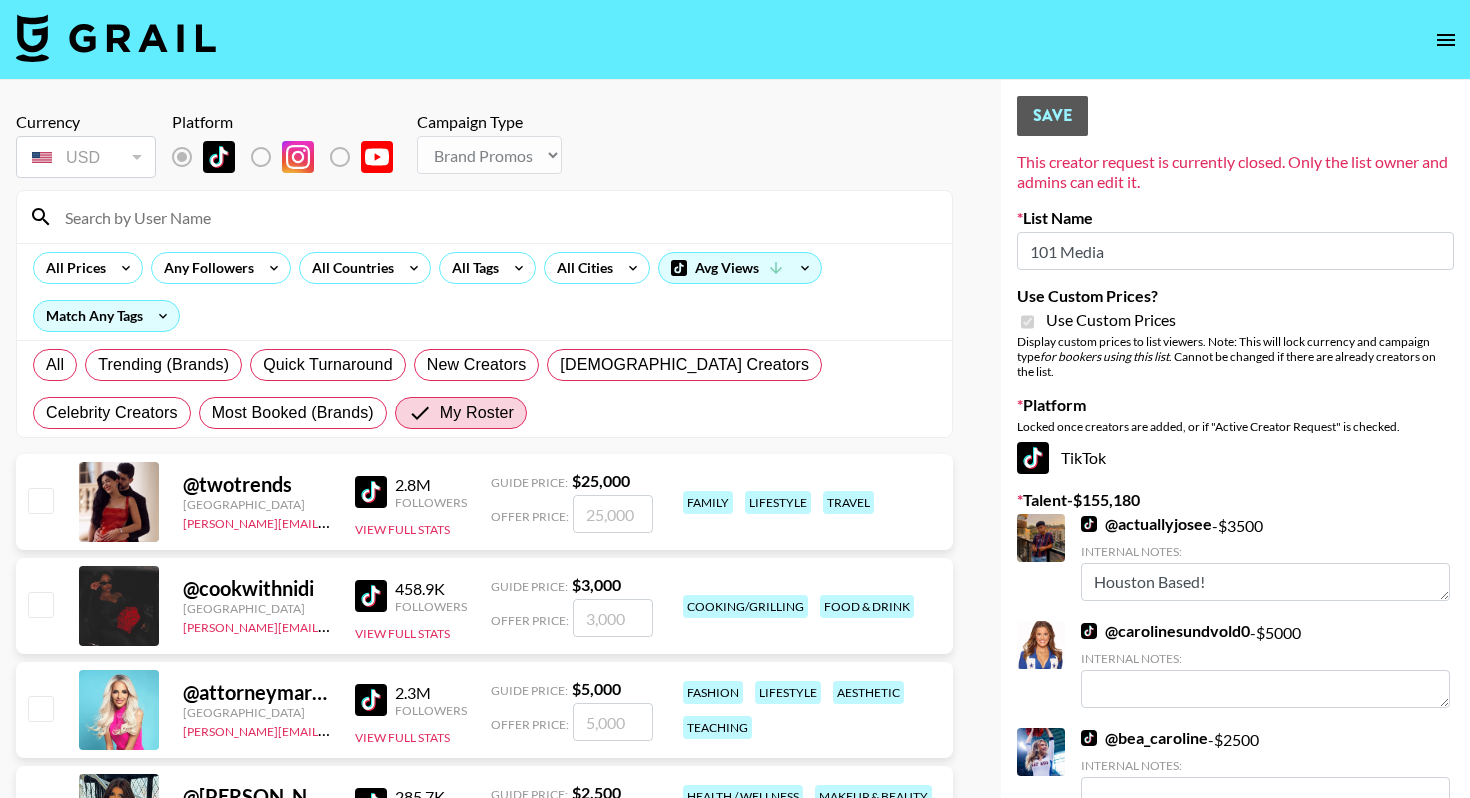 click at bounding box center (496, 217) 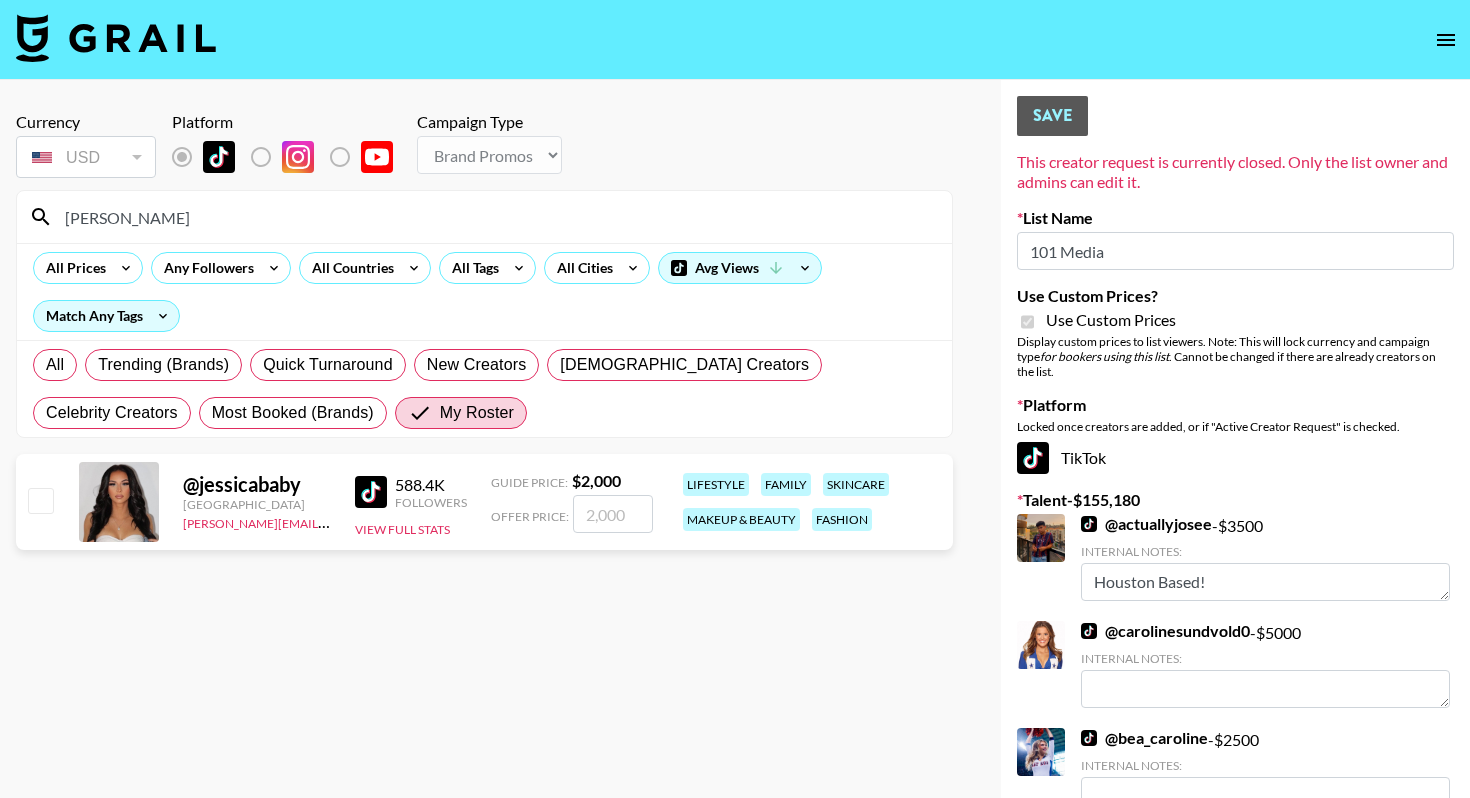 type on "jessica" 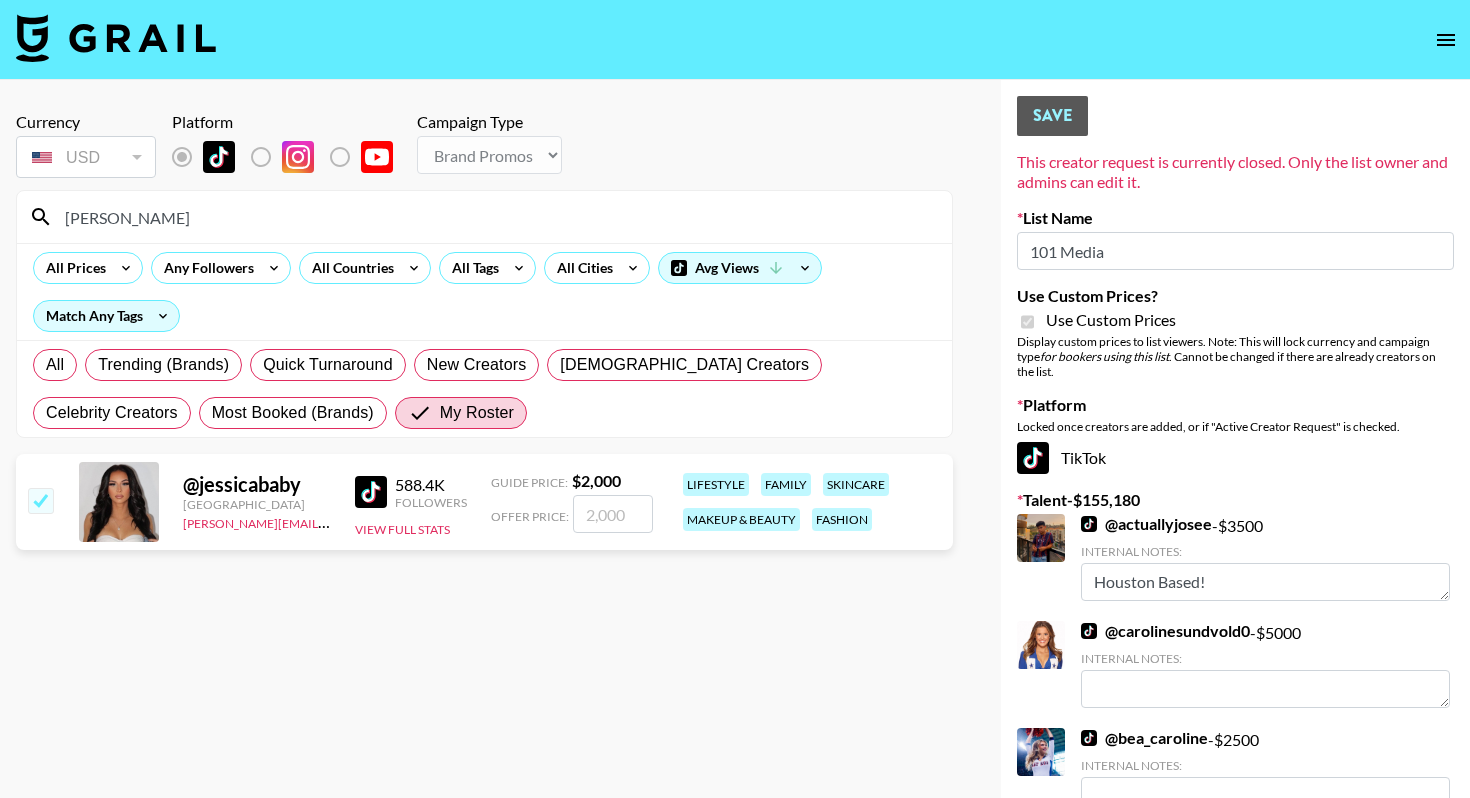 checkbox on "true" 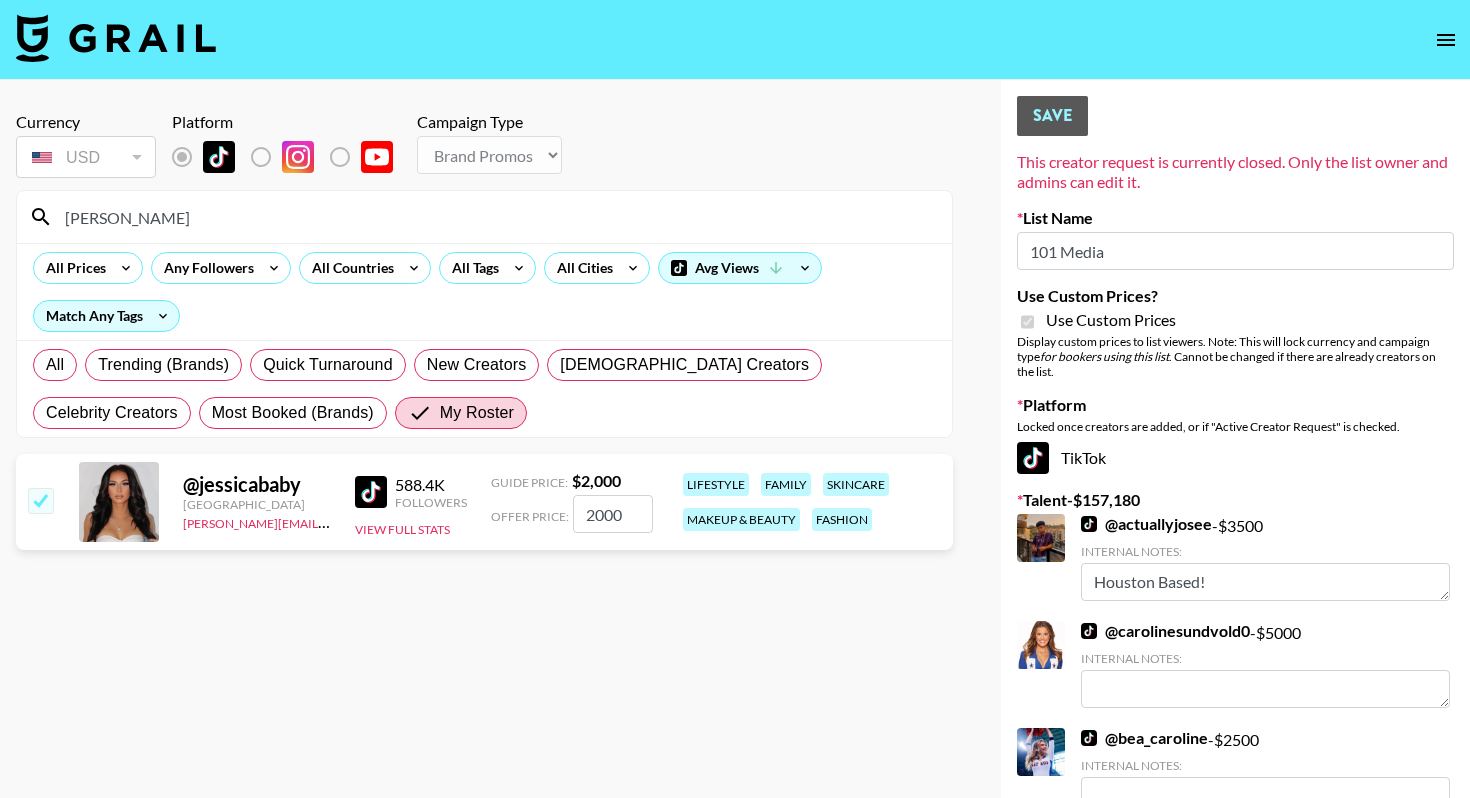 click on "jessica" at bounding box center (496, 217) 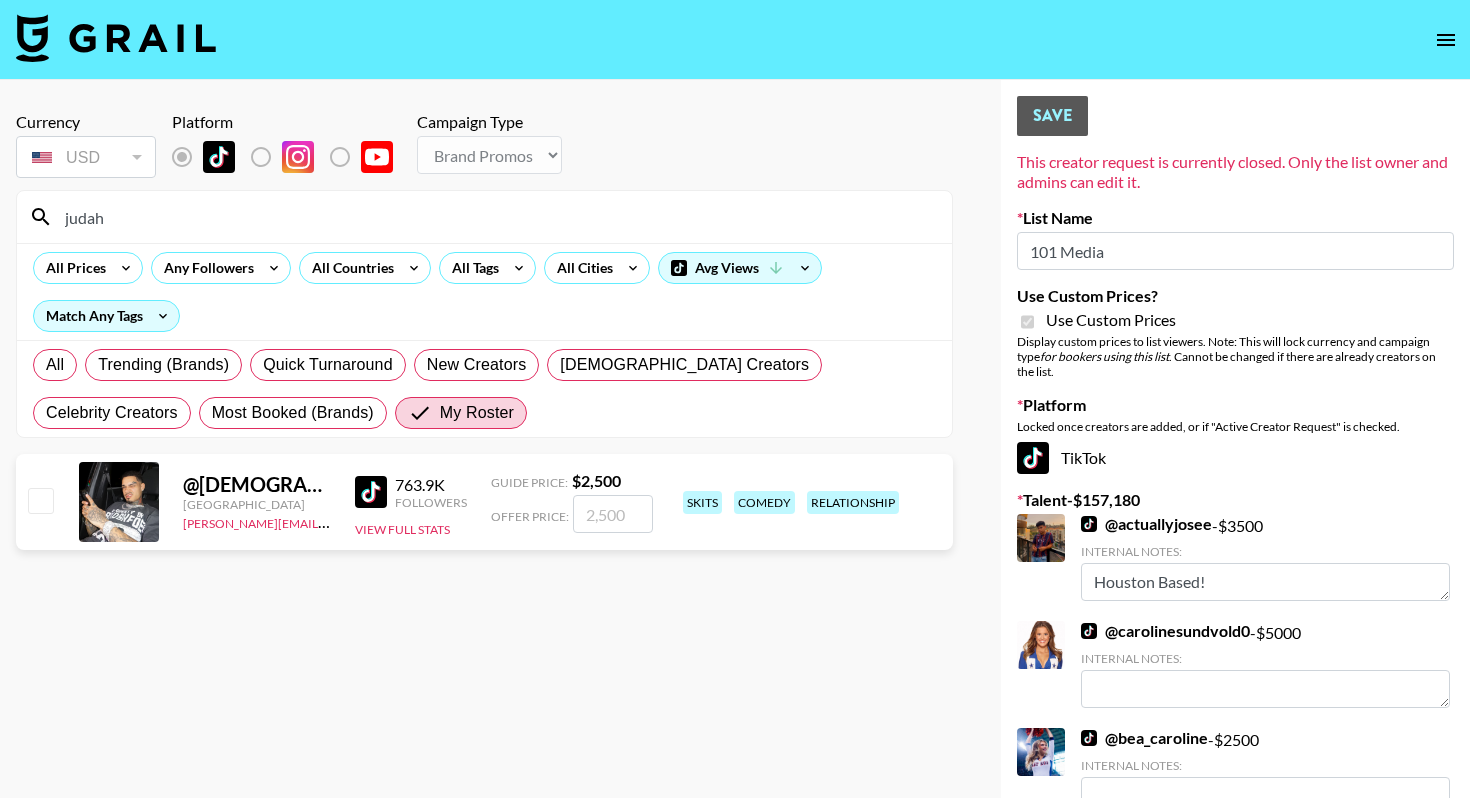 type on "judah" 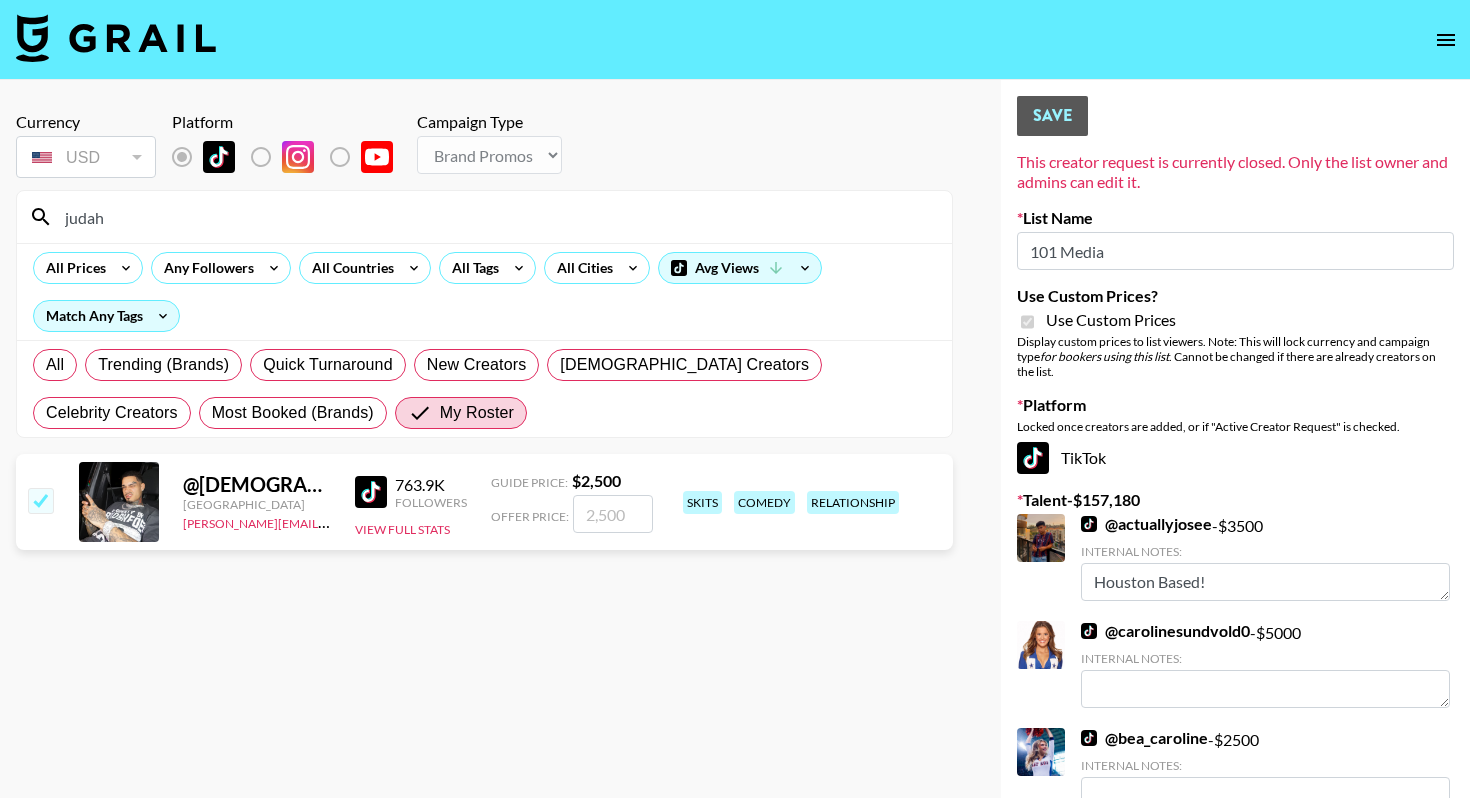 checkbox on "true" 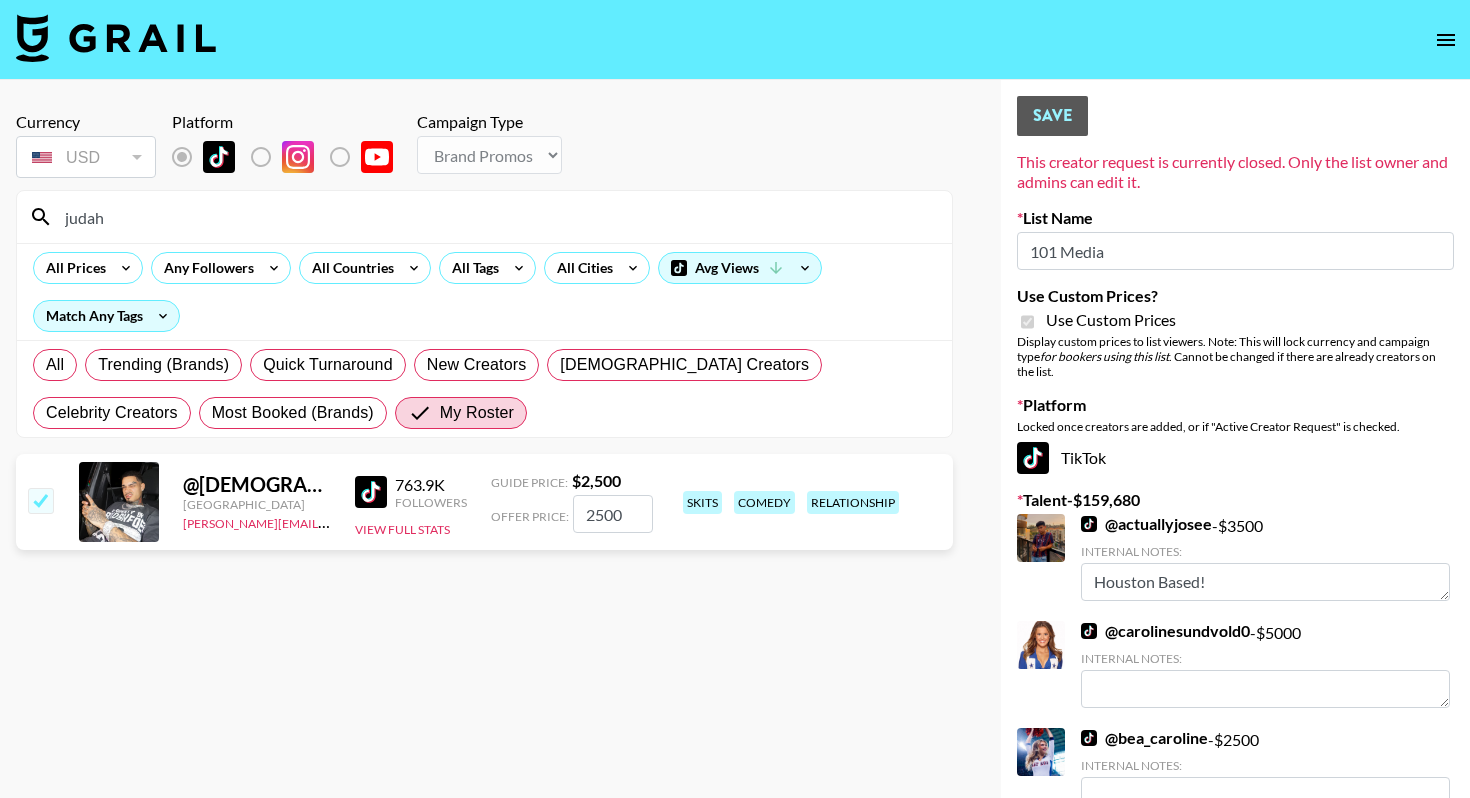 click on "judah" at bounding box center [496, 217] 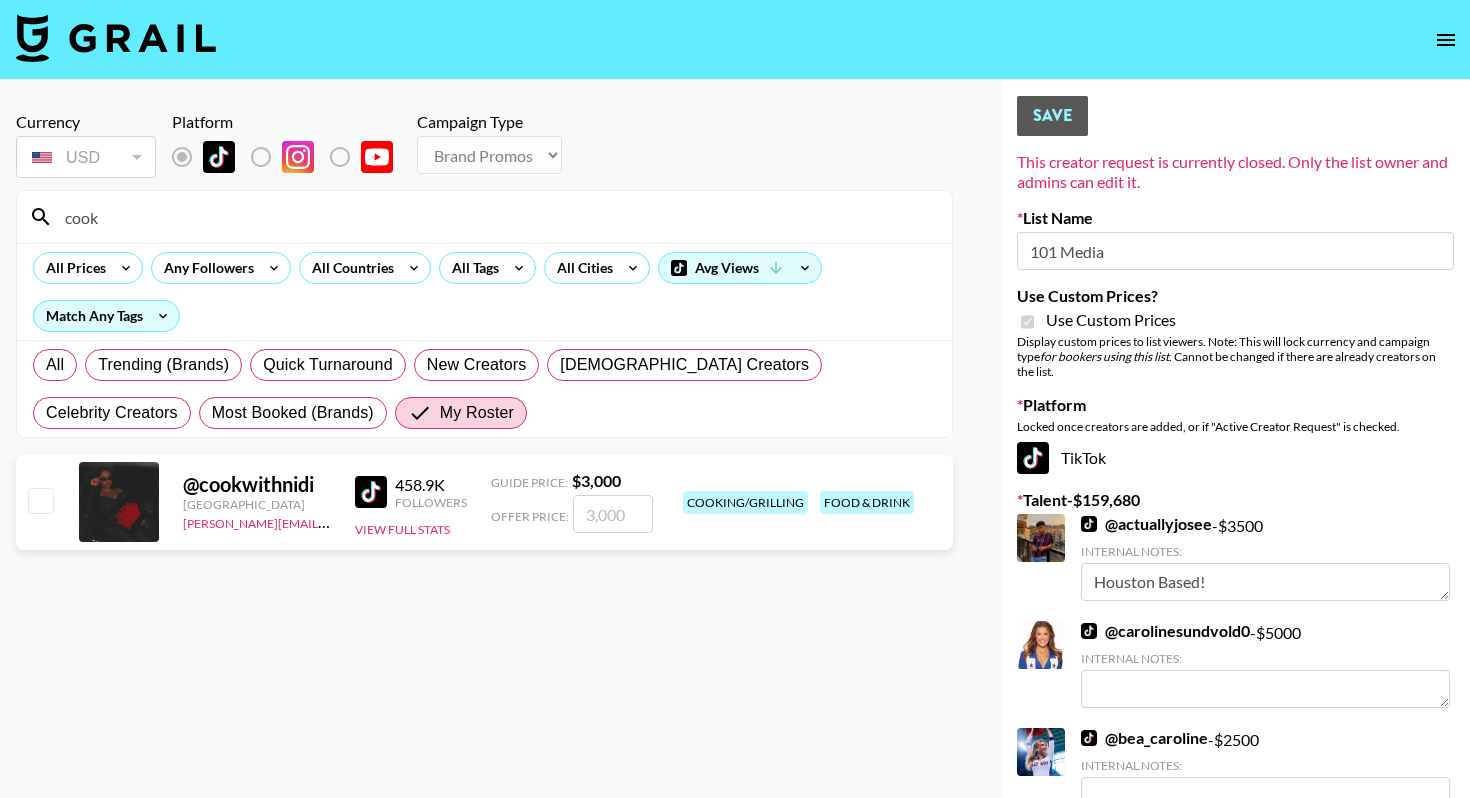 type on "cook" 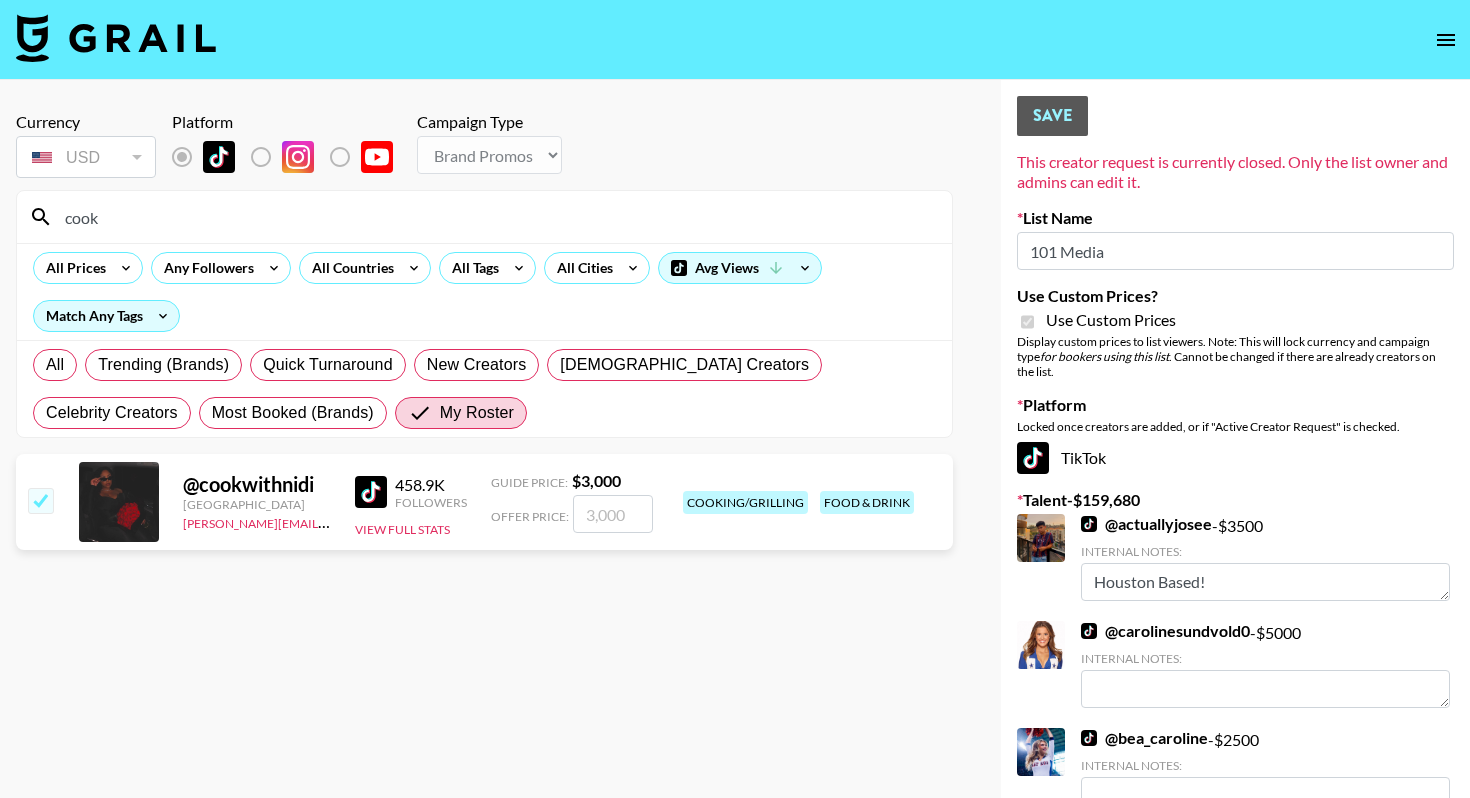 checkbox on "true" 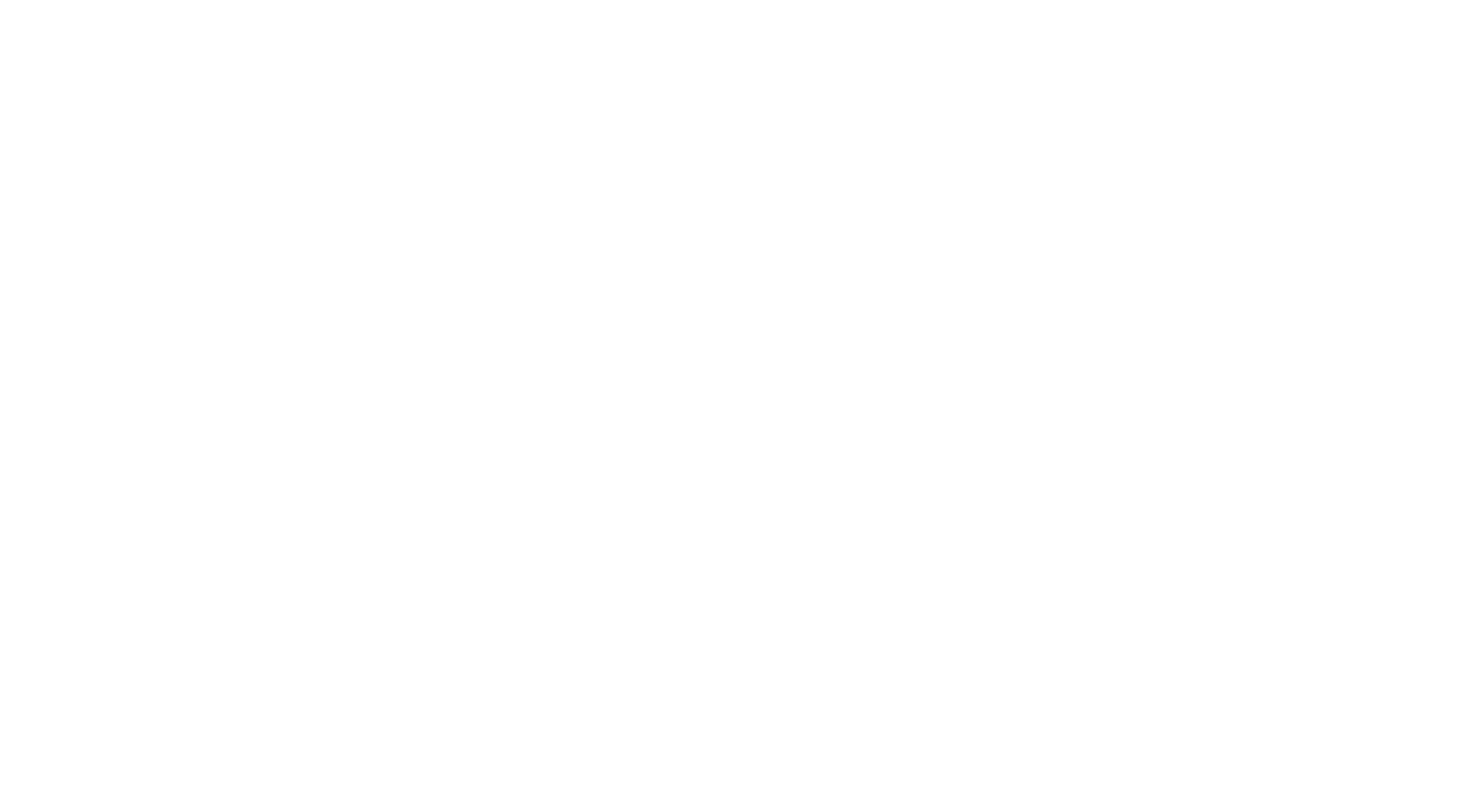 scroll, scrollTop: 0, scrollLeft: 0, axis: both 